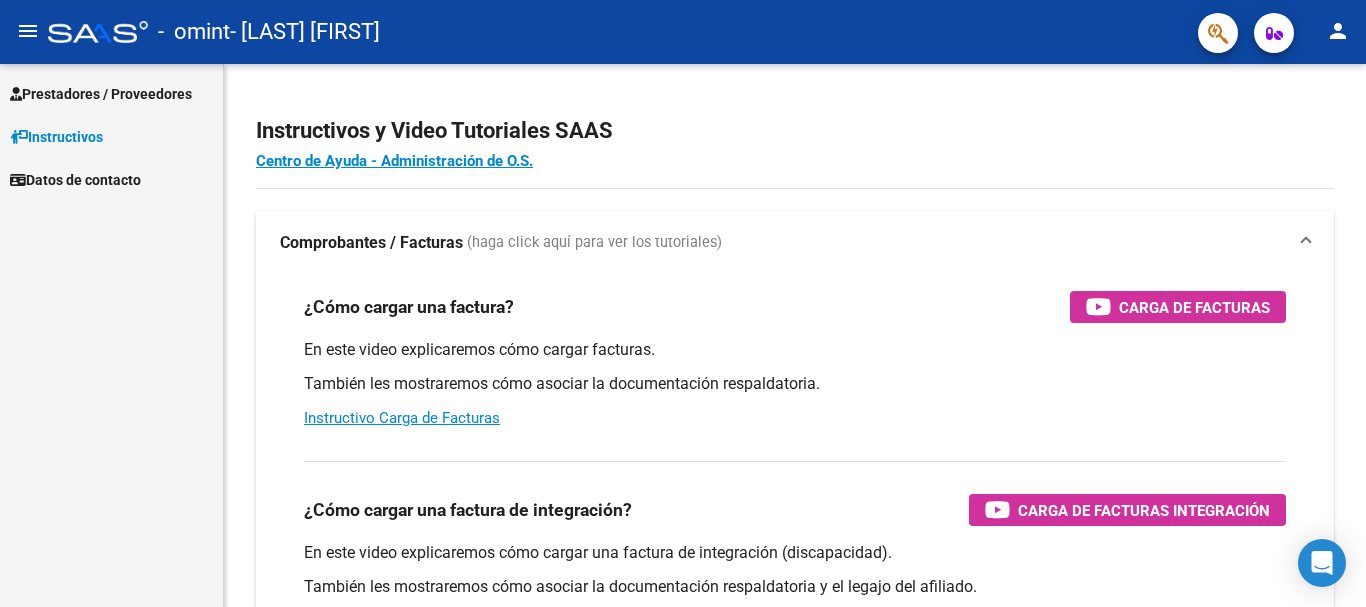 scroll, scrollTop: 0, scrollLeft: 0, axis: both 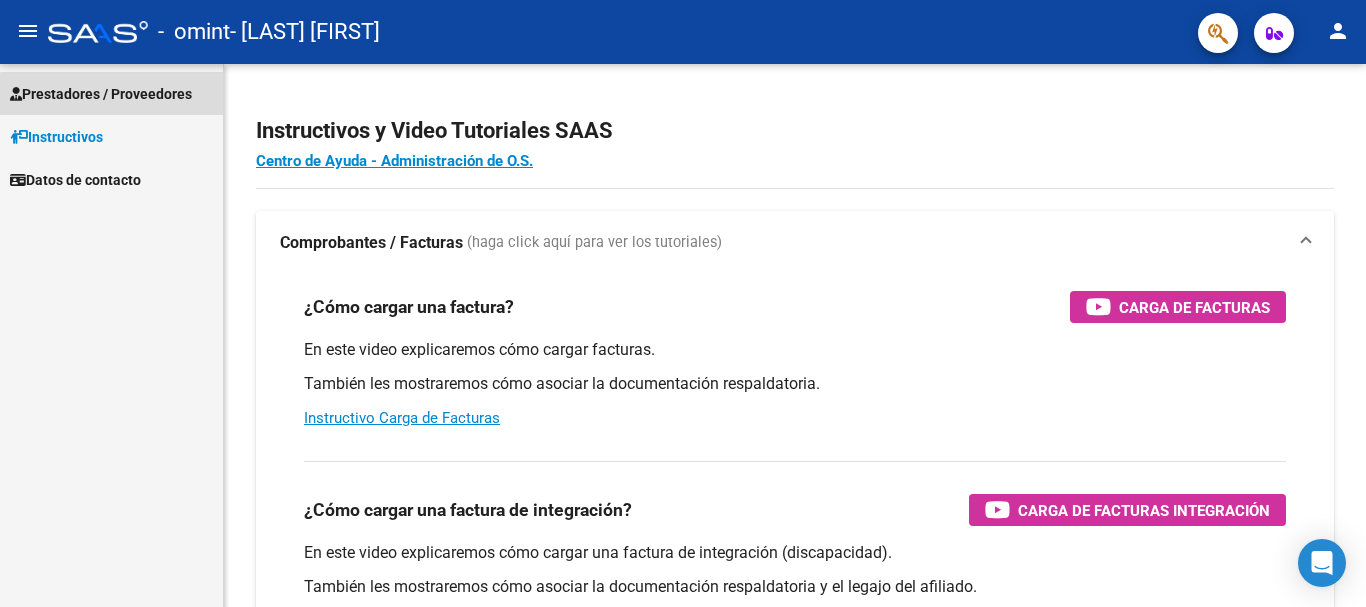 click on "Prestadores / Proveedores" at bounding box center [101, 94] 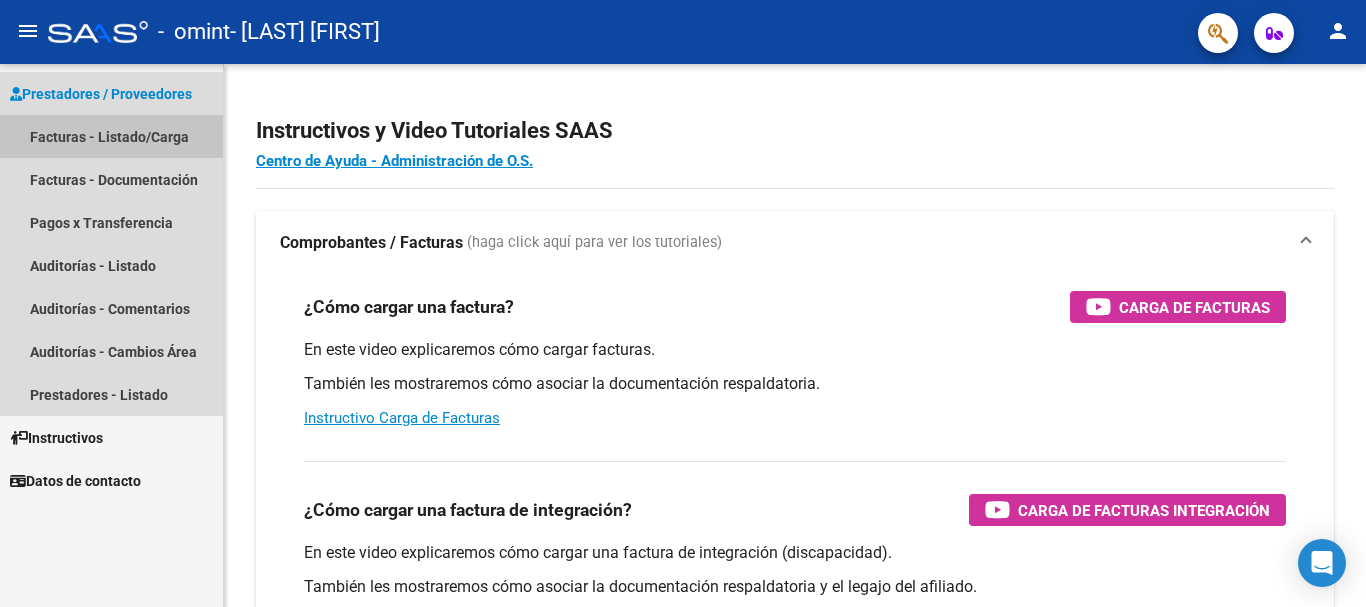 click on "Facturas - Listado/Carga" at bounding box center (111, 136) 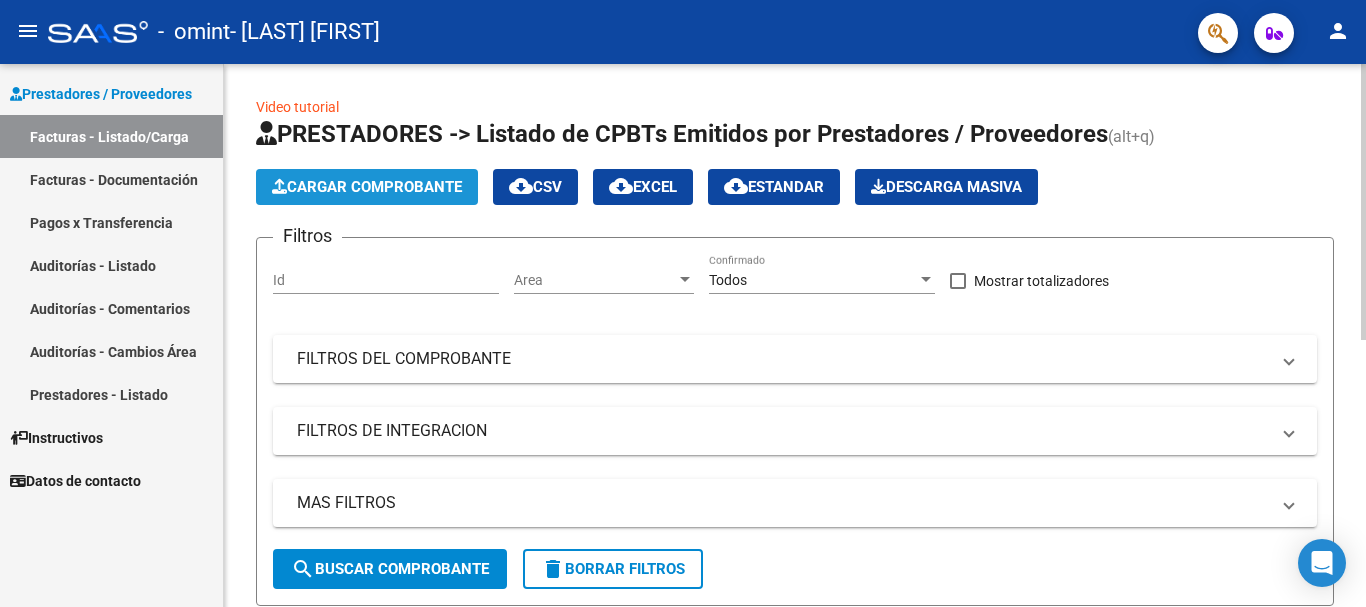click on "Cargar Comprobante" 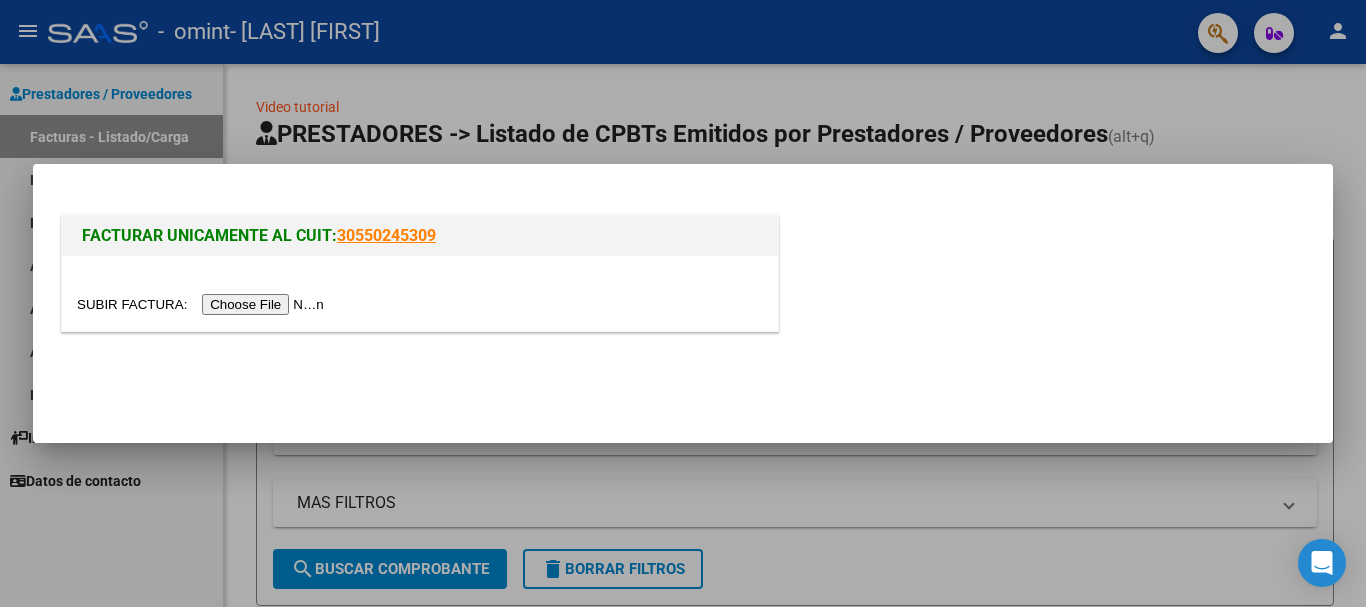click at bounding box center [203, 304] 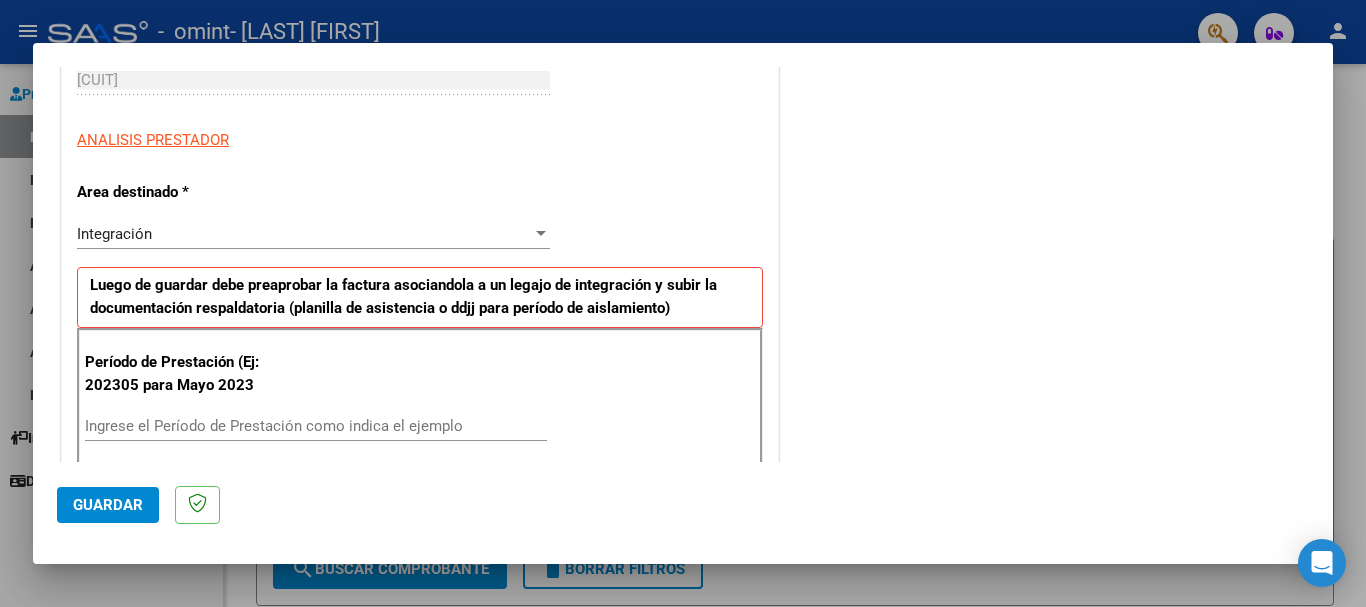 scroll, scrollTop: 360, scrollLeft: 0, axis: vertical 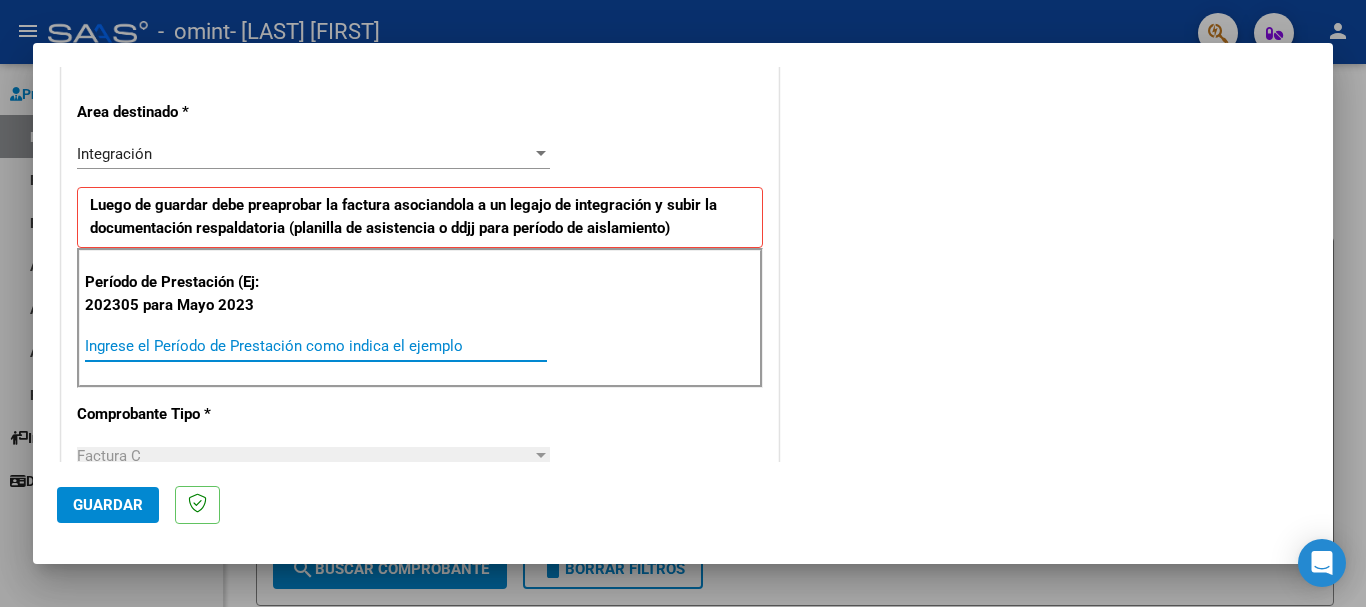 click on "Ingrese el Período de Prestación como indica el ejemplo" at bounding box center (316, 346) 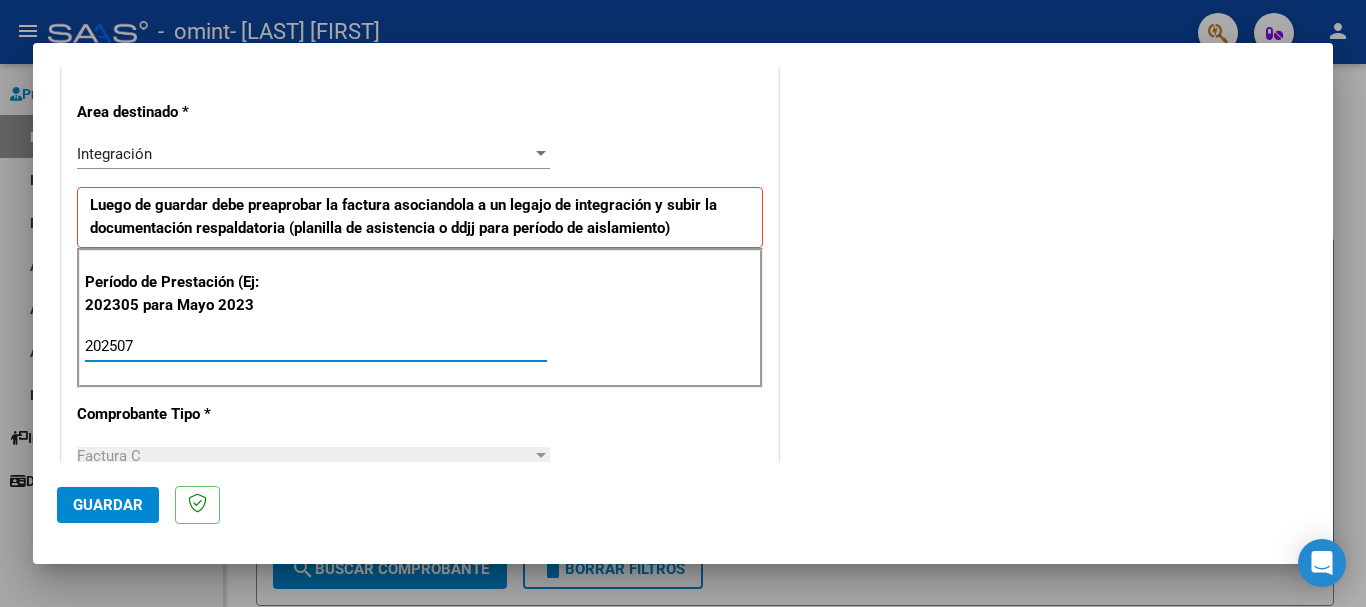 type on "202507" 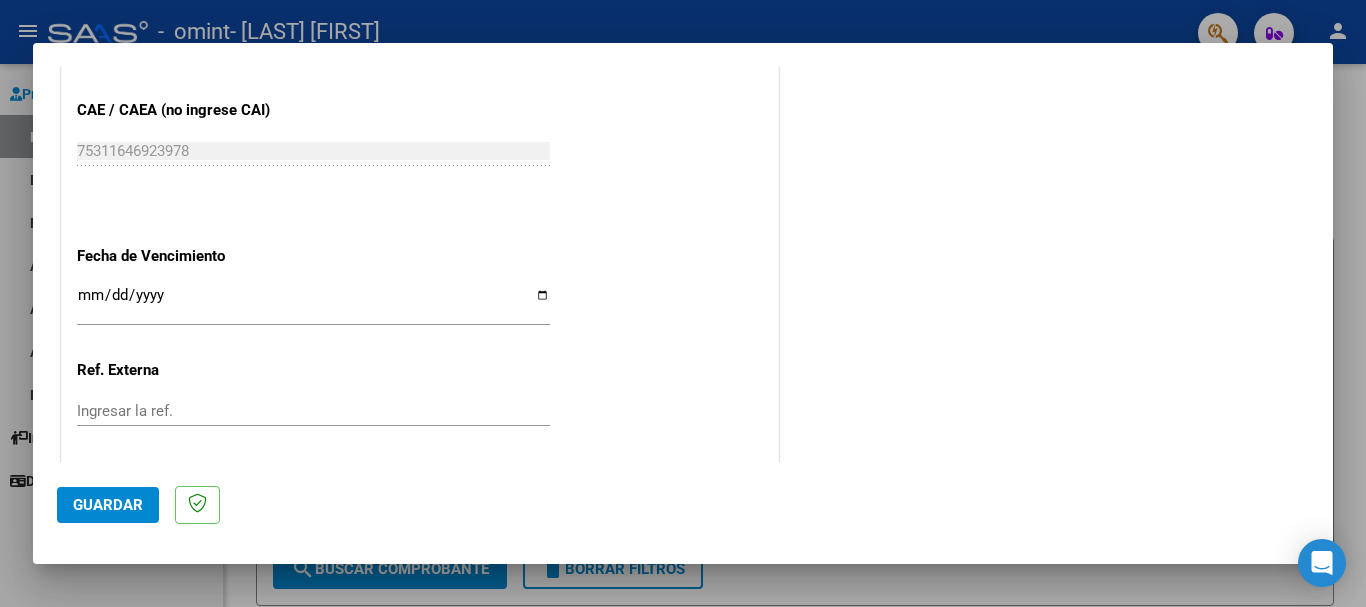 scroll, scrollTop: 1253, scrollLeft: 0, axis: vertical 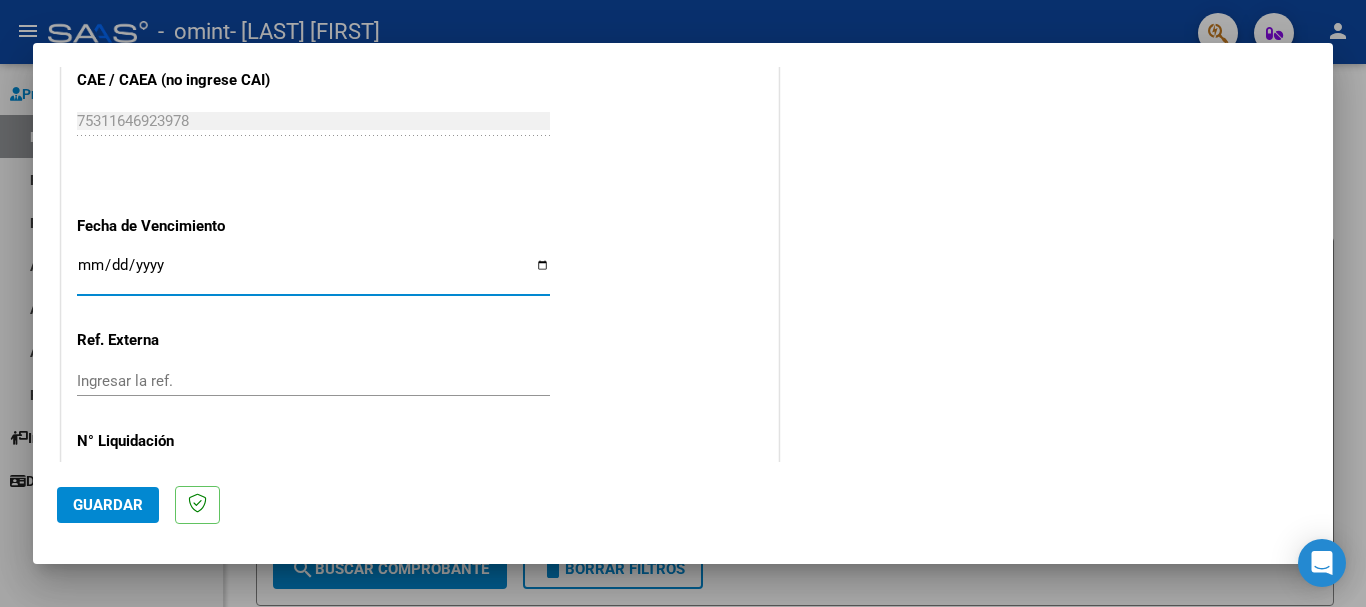 click on "Ingresar la fecha" at bounding box center [313, 273] 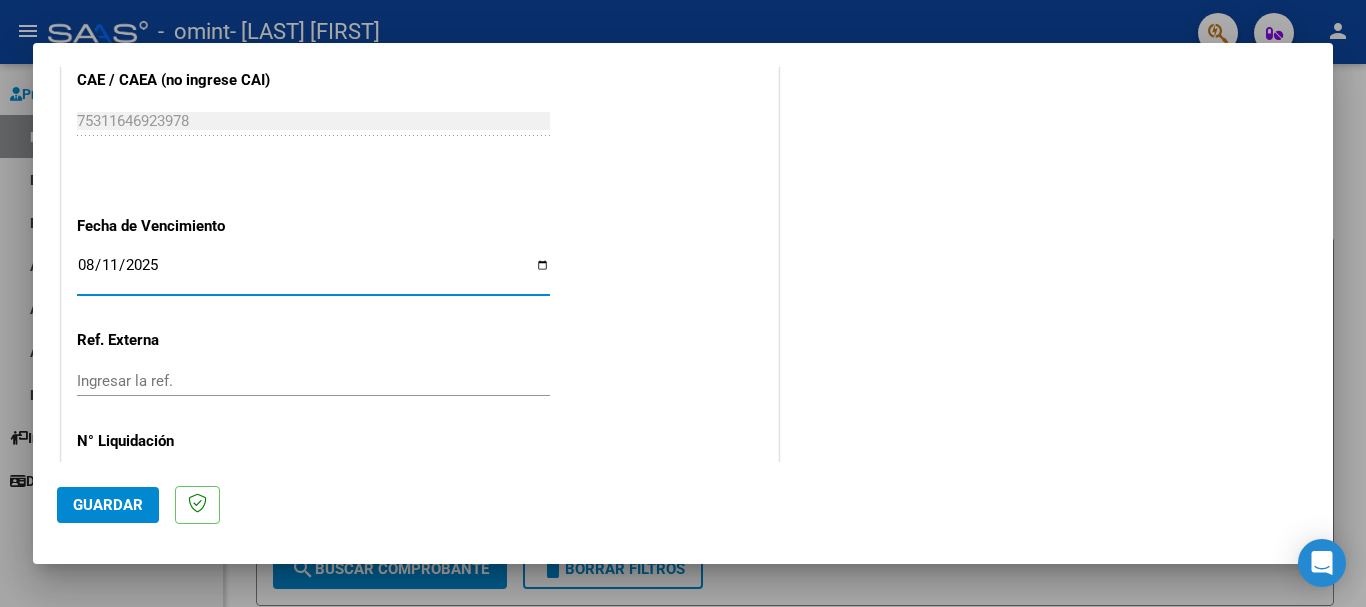 type on "2025-08-11" 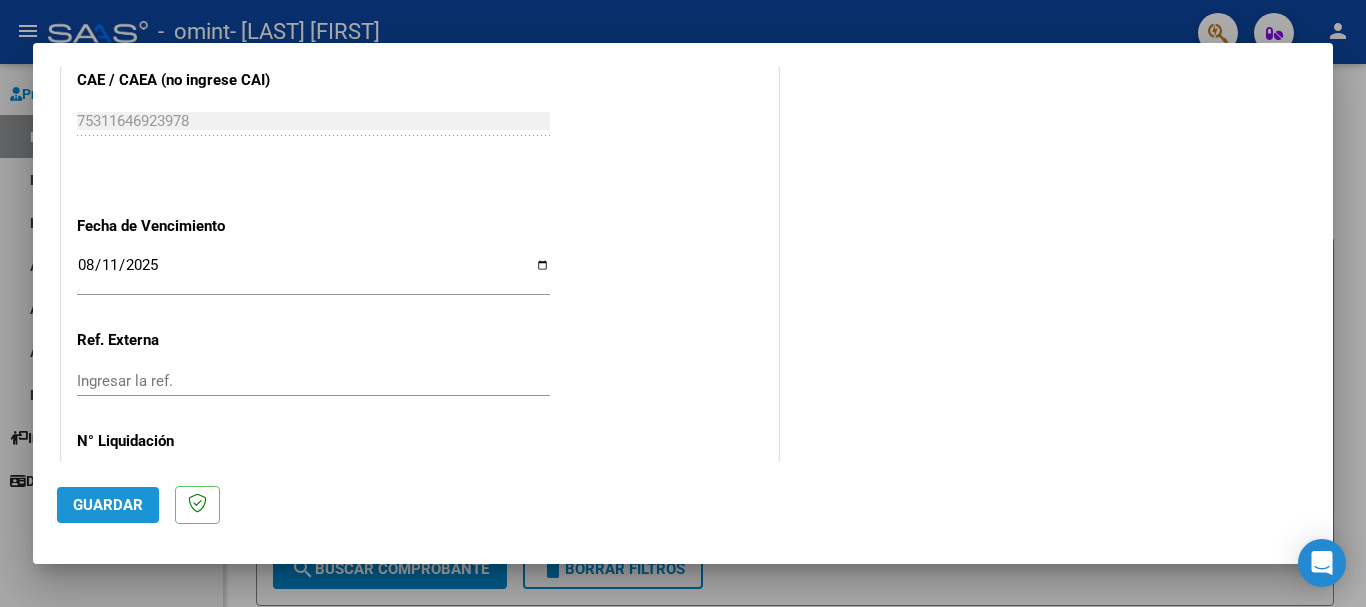 click on "Guardar" 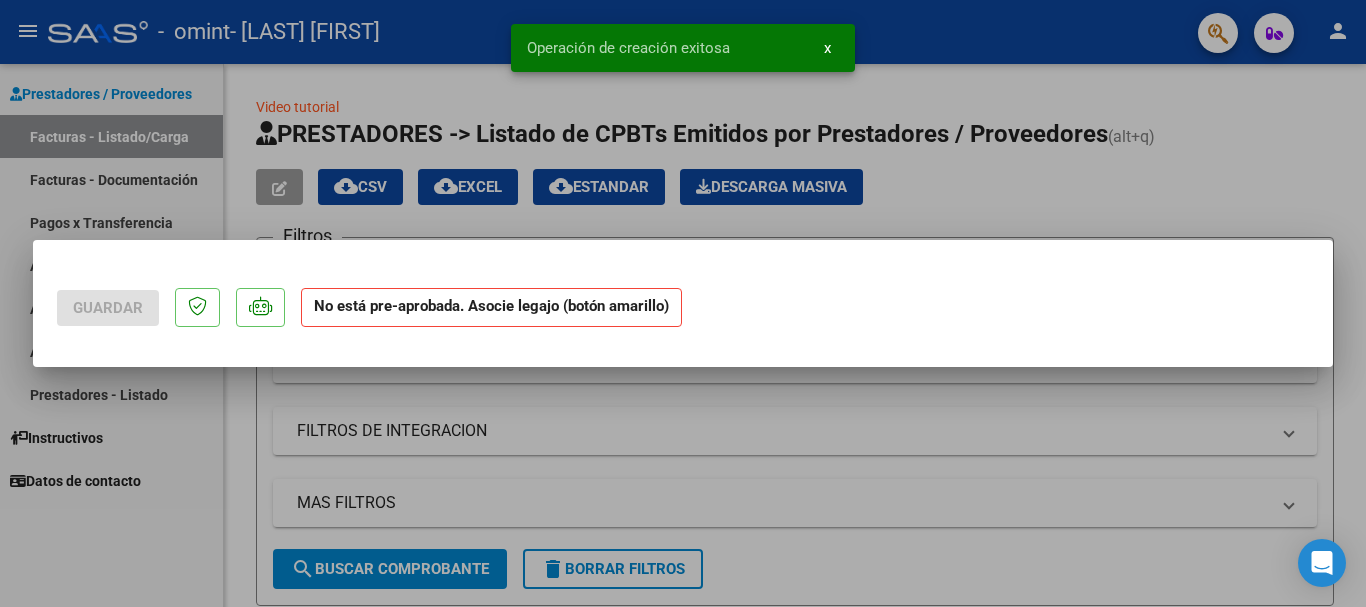 scroll, scrollTop: 0, scrollLeft: 0, axis: both 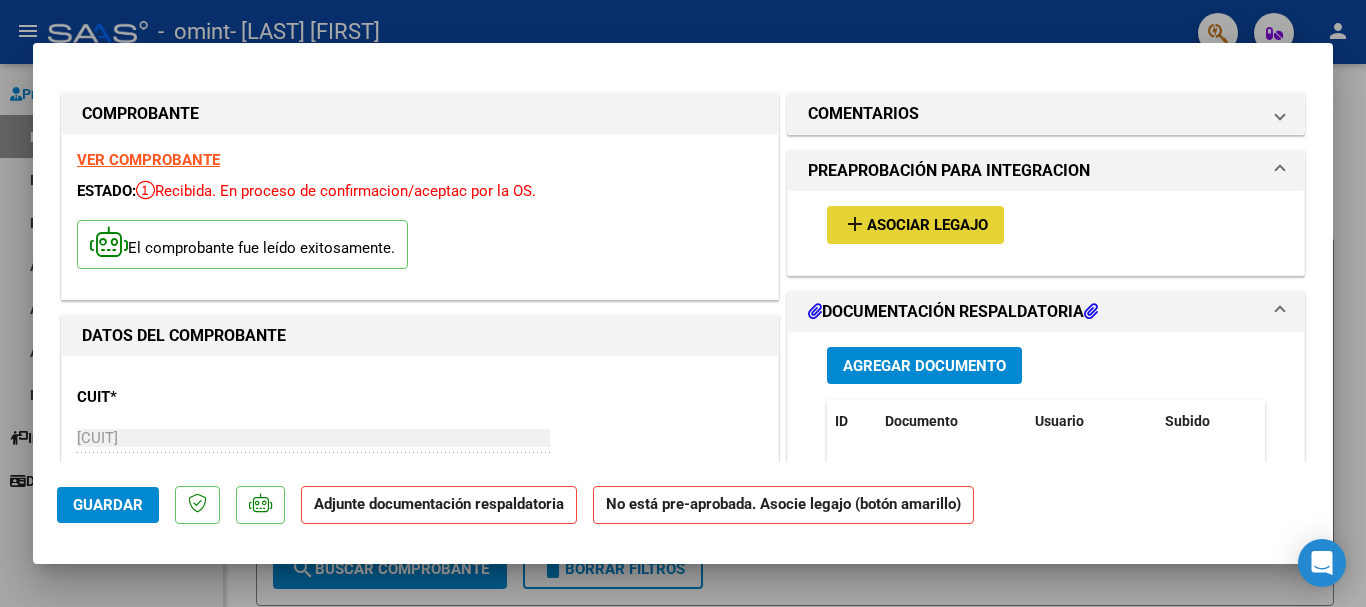 click on "add" at bounding box center (855, 224) 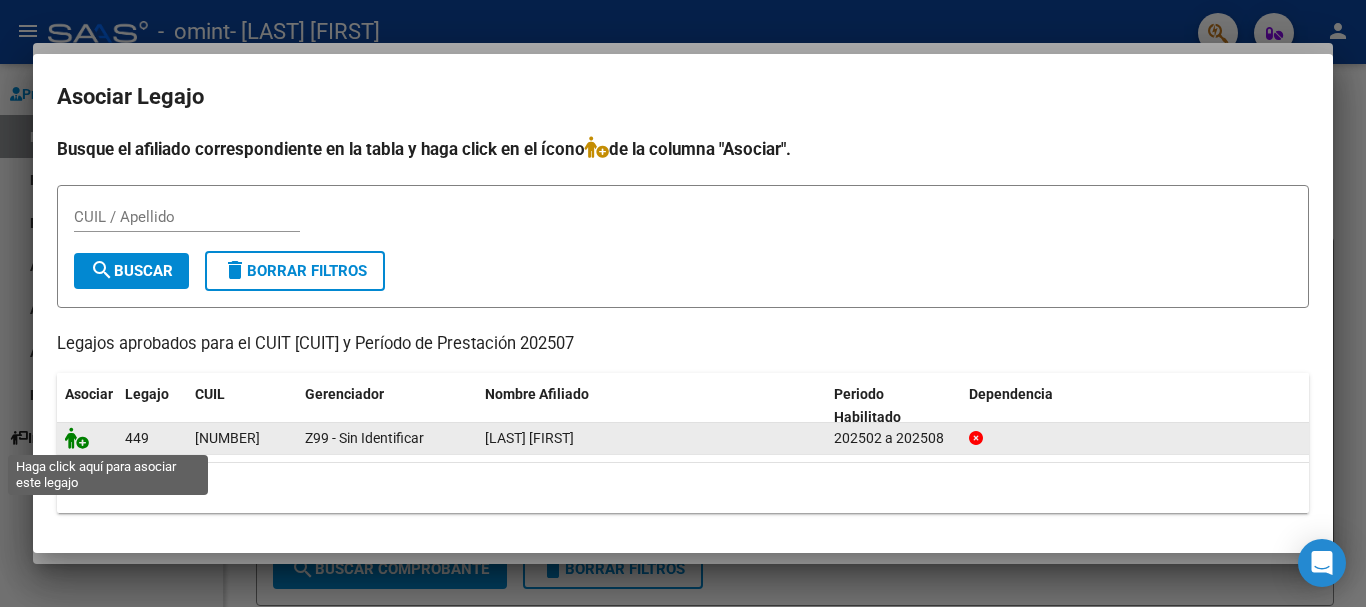click 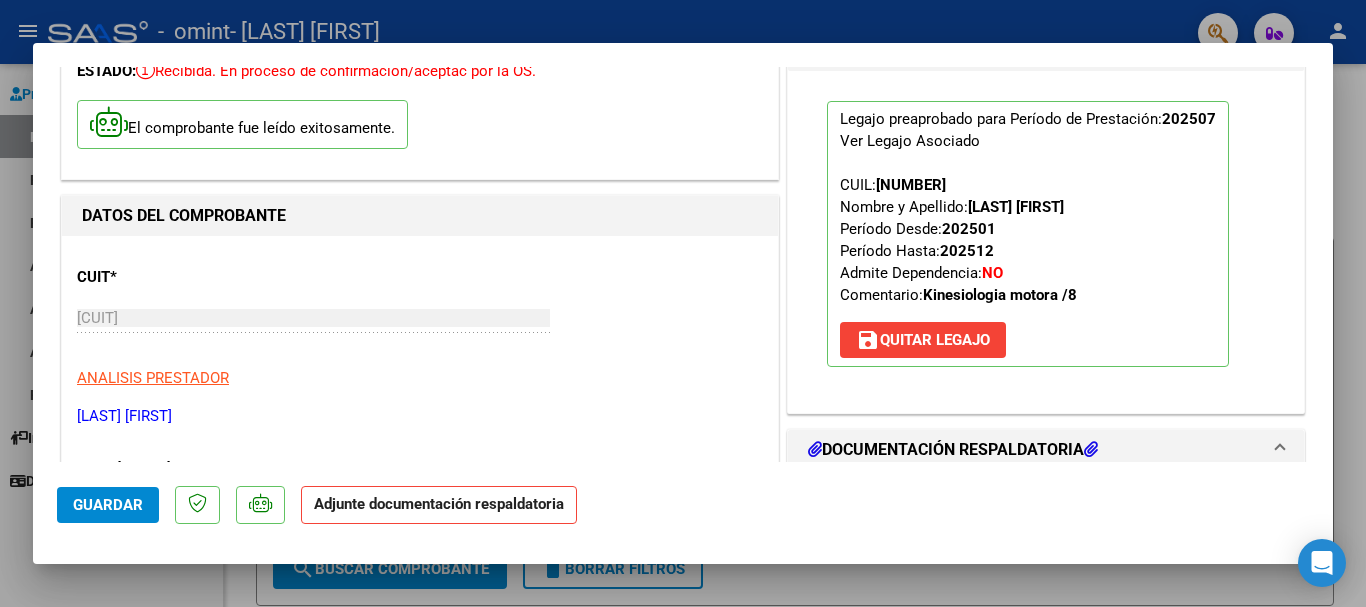 scroll, scrollTop: 160, scrollLeft: 0, axis: vertical 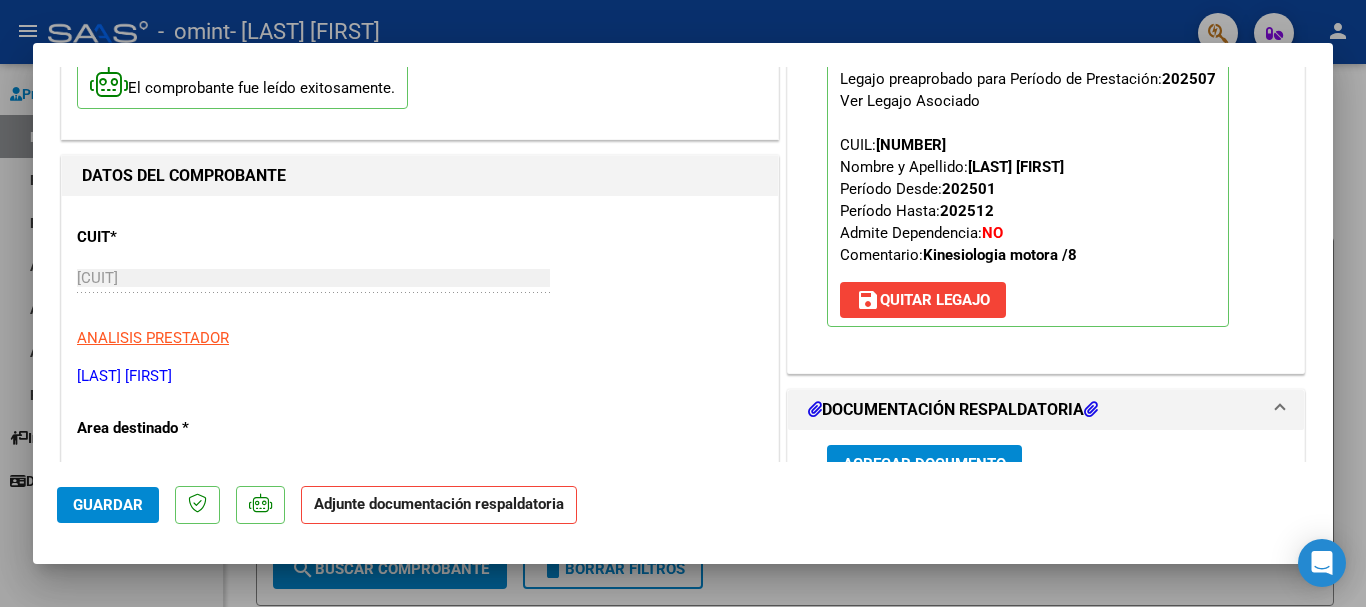 click on "Adjunte documentación respaldatoria" 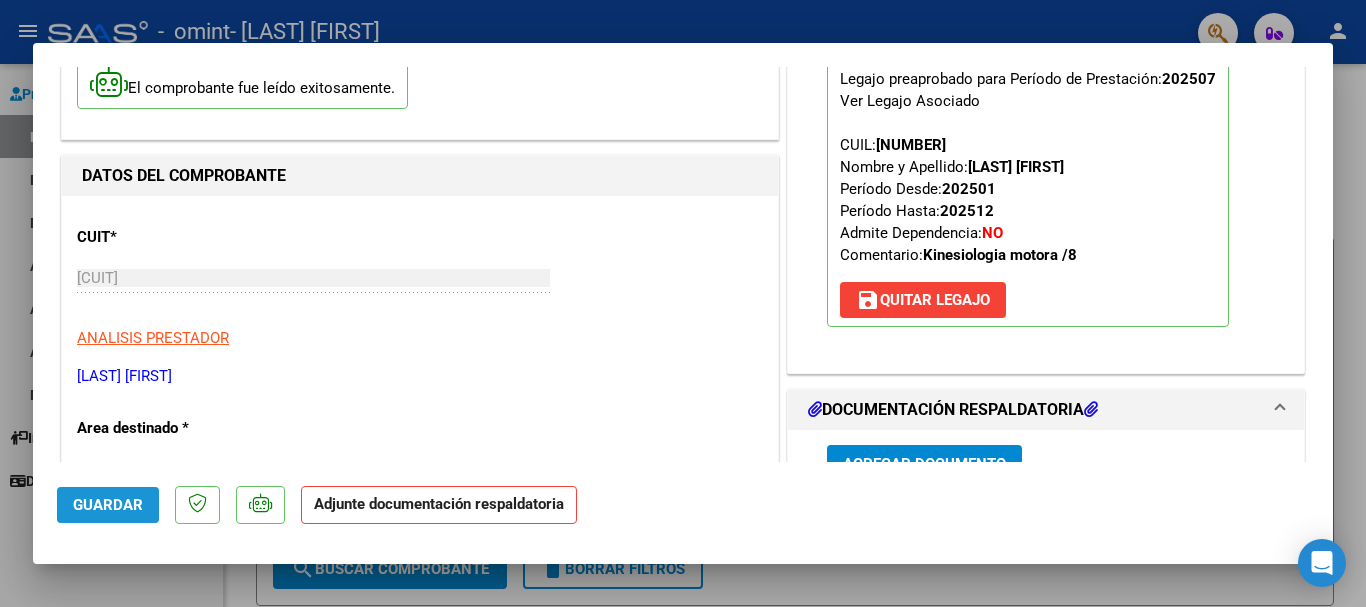 click on "Guardar" 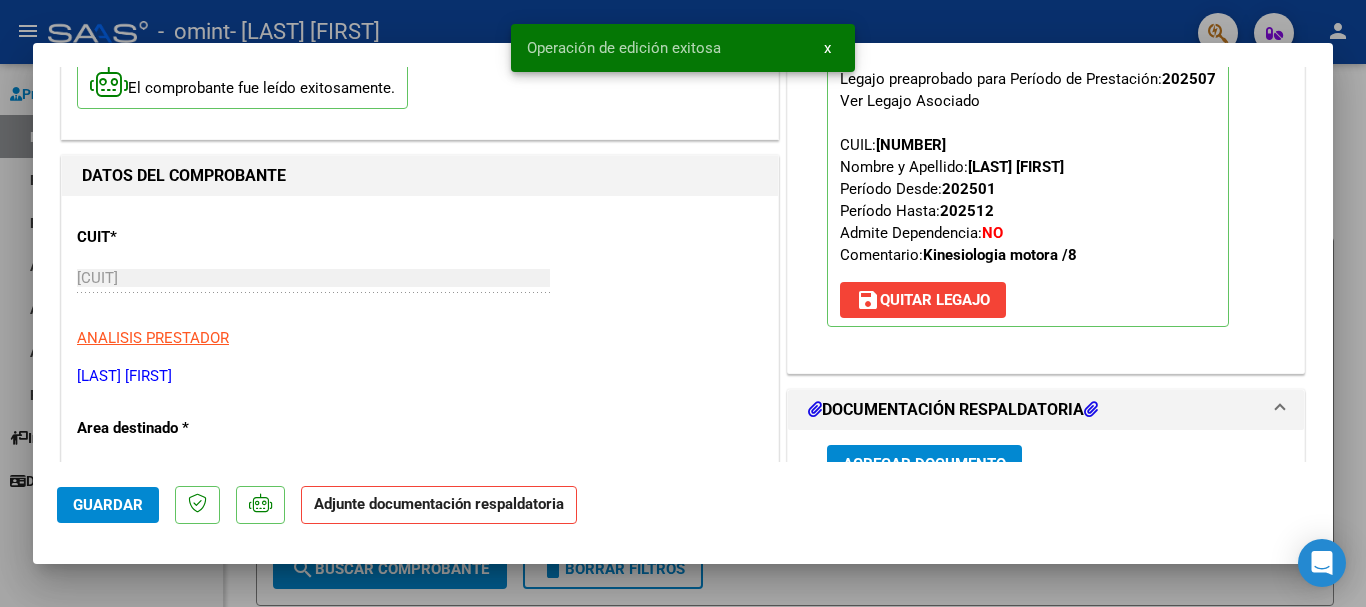 scroll, scrollTop: 200, scrollLeft: 0, axis: vertical 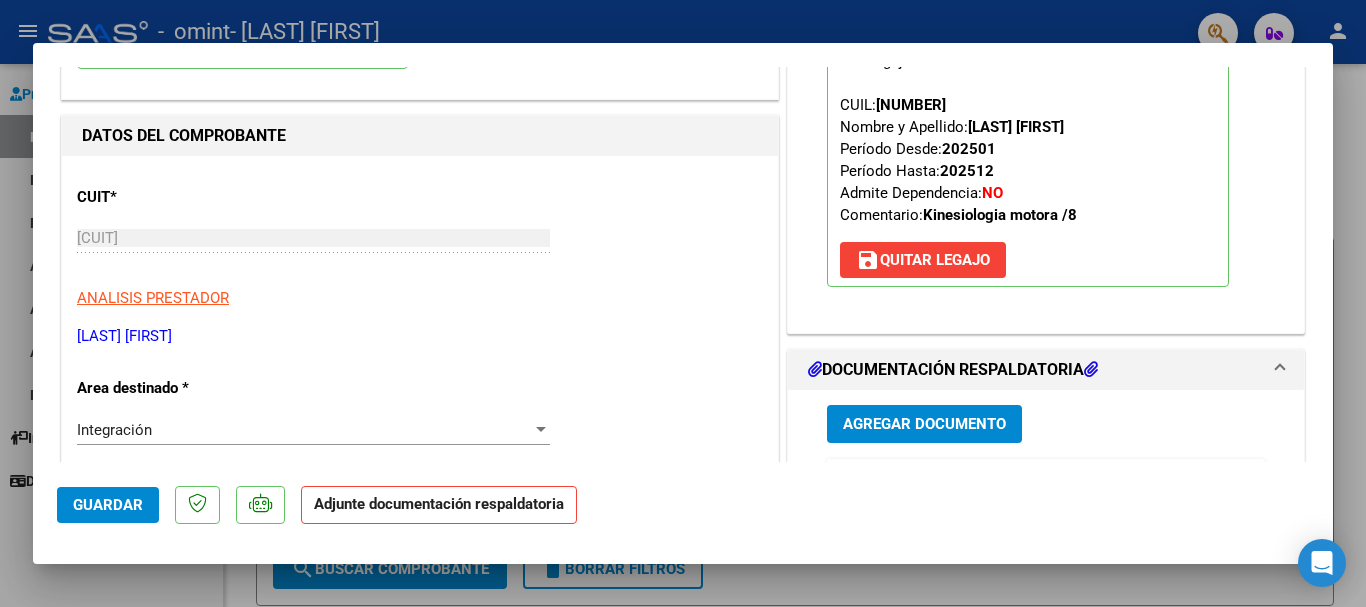 click on "Agregar Documento" at bounding box center [924, 425] 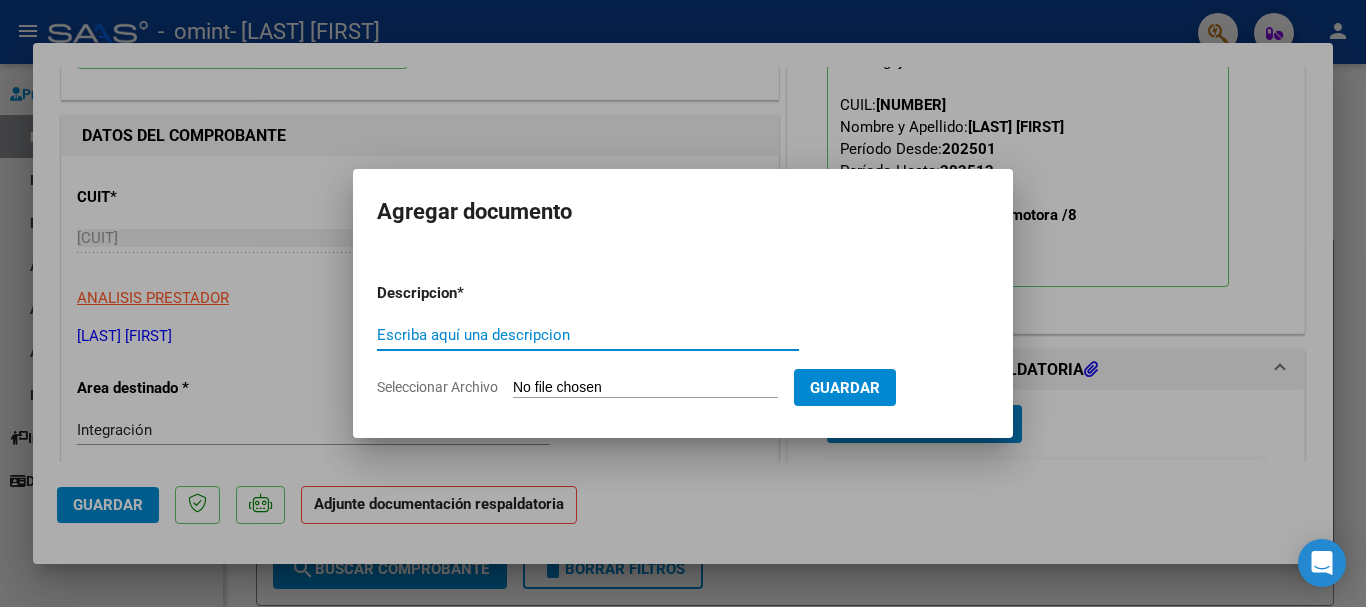 click on "Escriba aquí una descripcion" at bounding box center [588, 335] 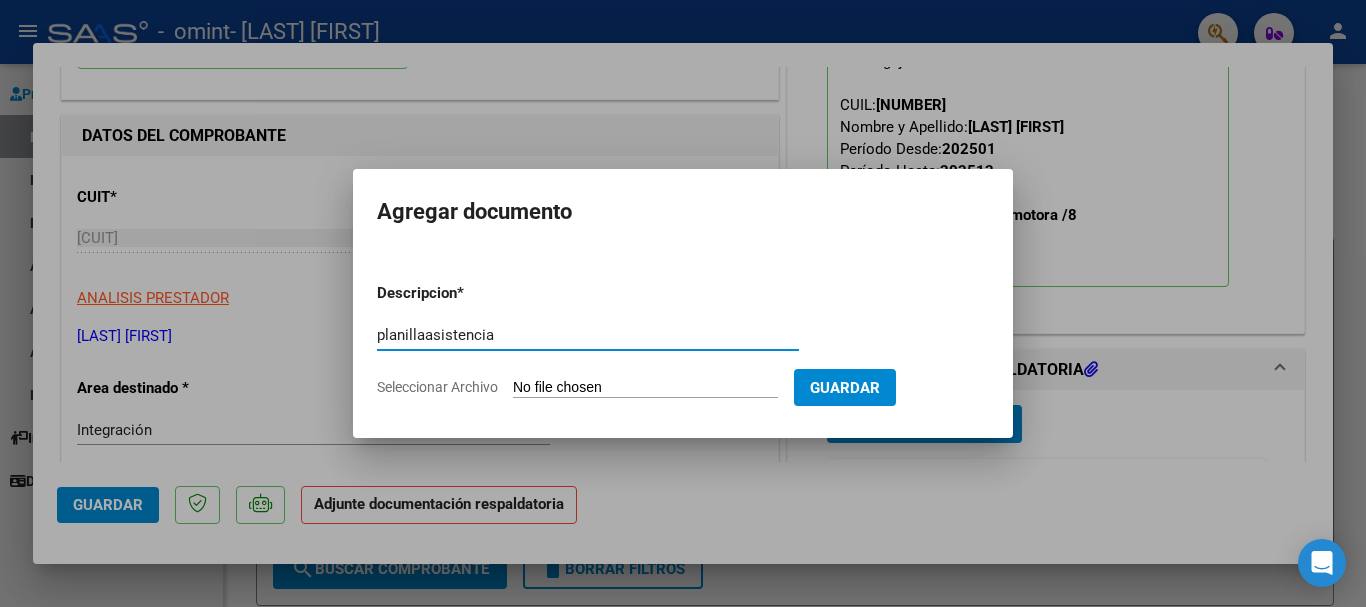 click on "planillaasistencia" at bounding box center (588, 335) 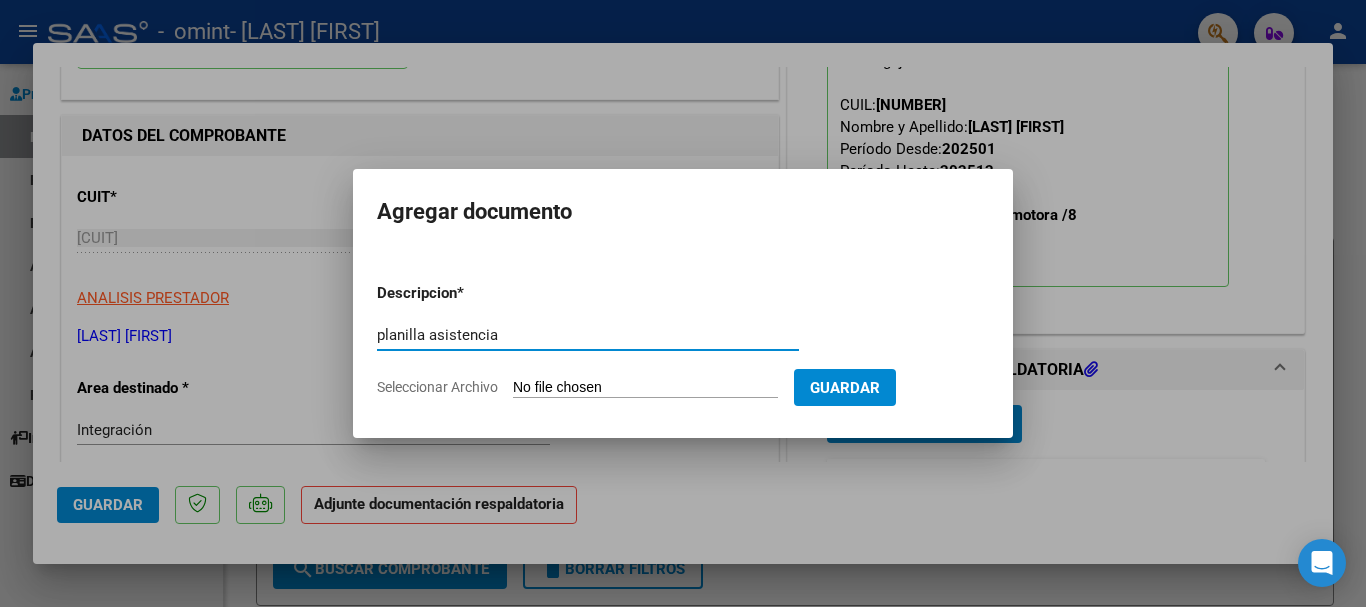 type on "planilla asistencia" 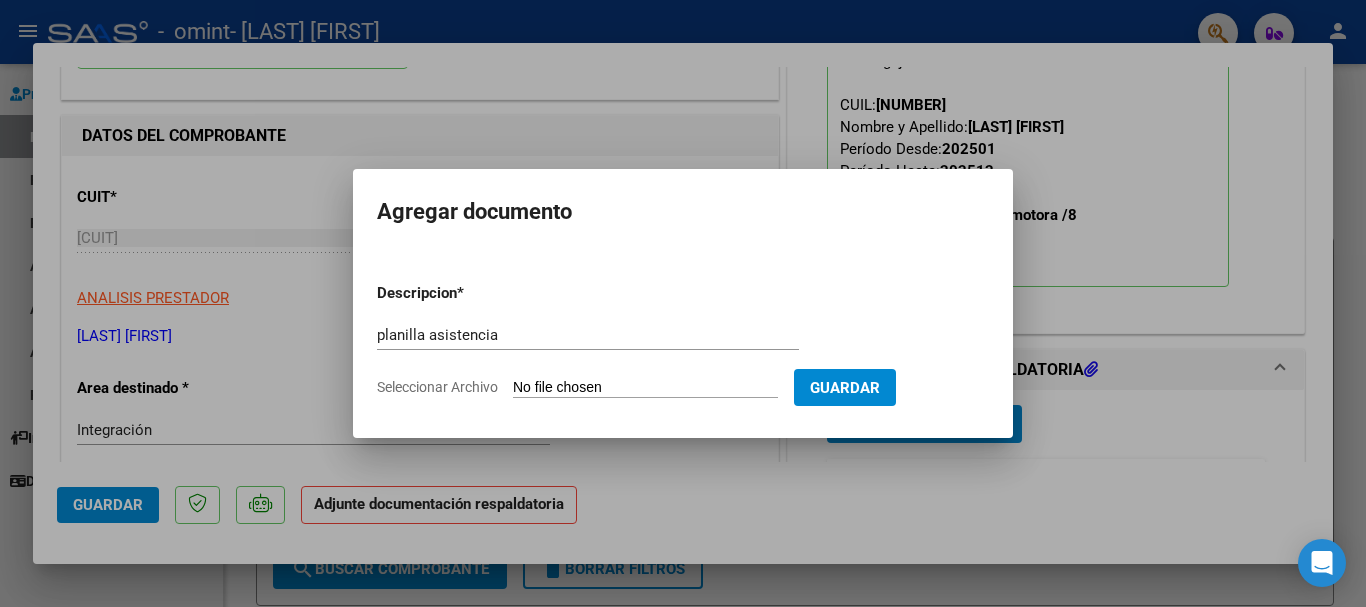 click on "Seleccionar Archivo" at bounding box center [645, 388] 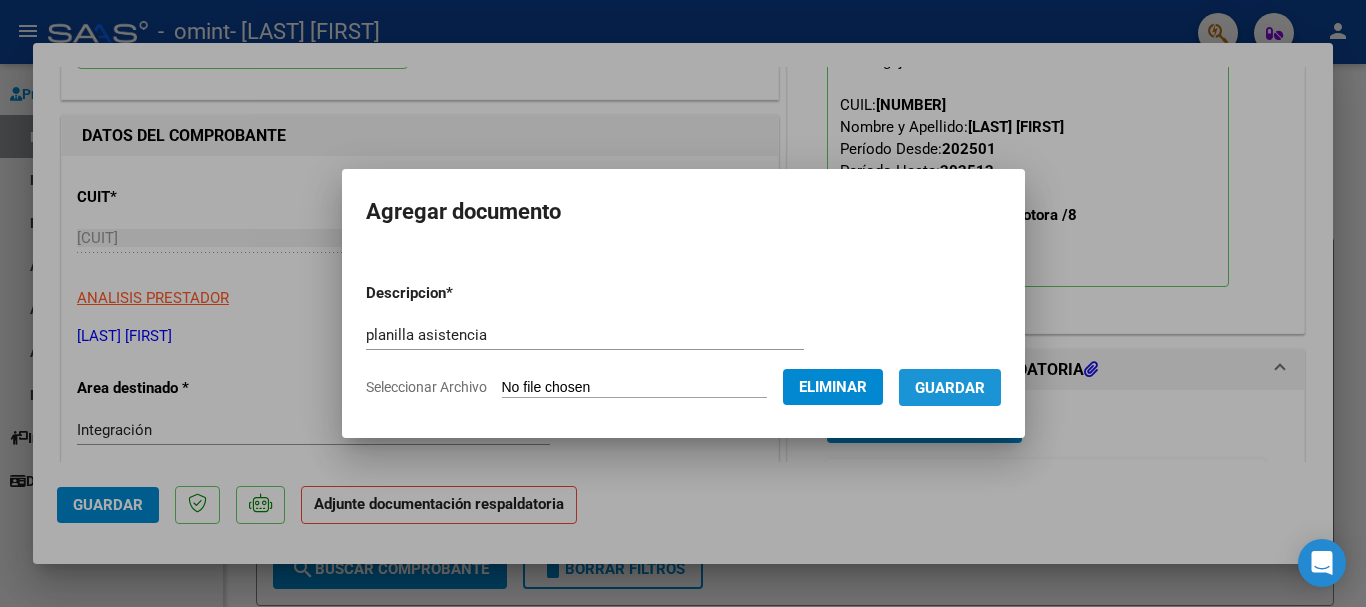 click on "Guardar" at bounding box center (950, 388) 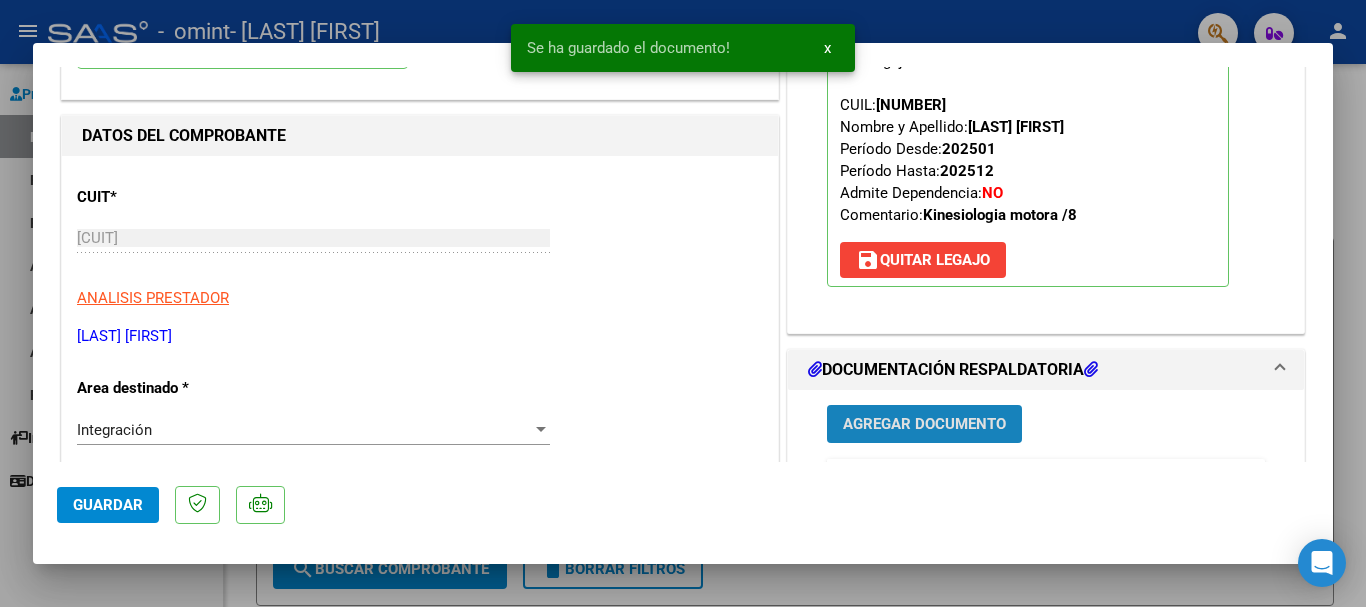click on "Agregar Documento" at bounding box center [924, 425] 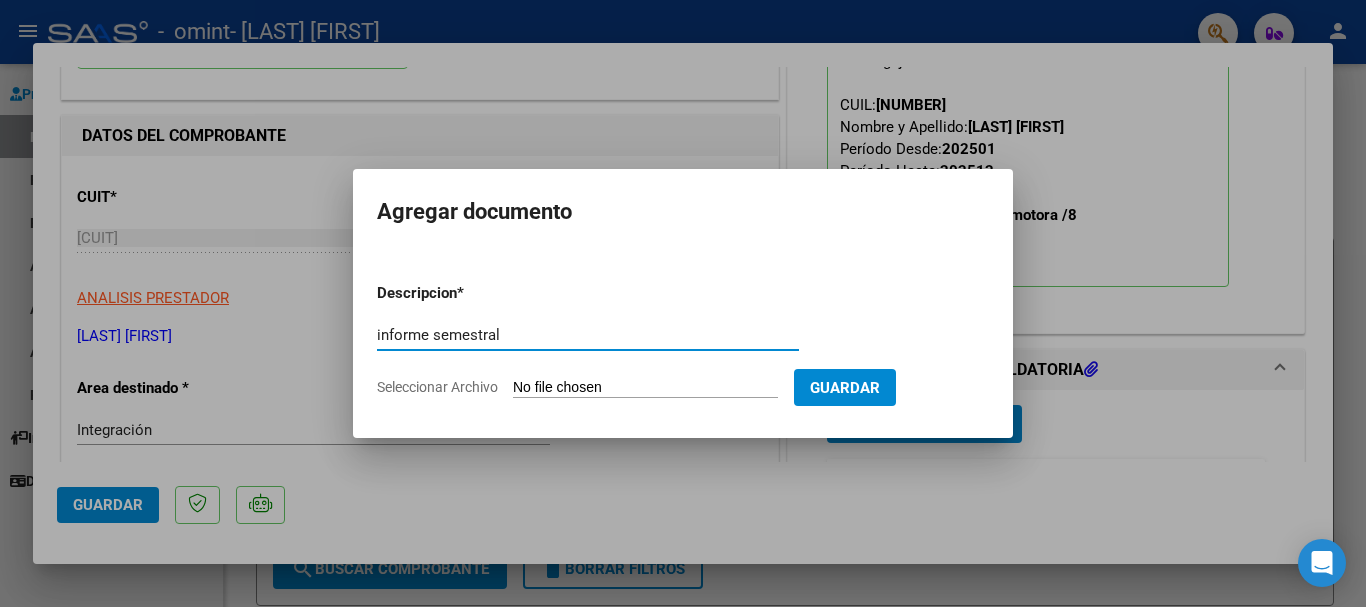 type on "informe semestral" 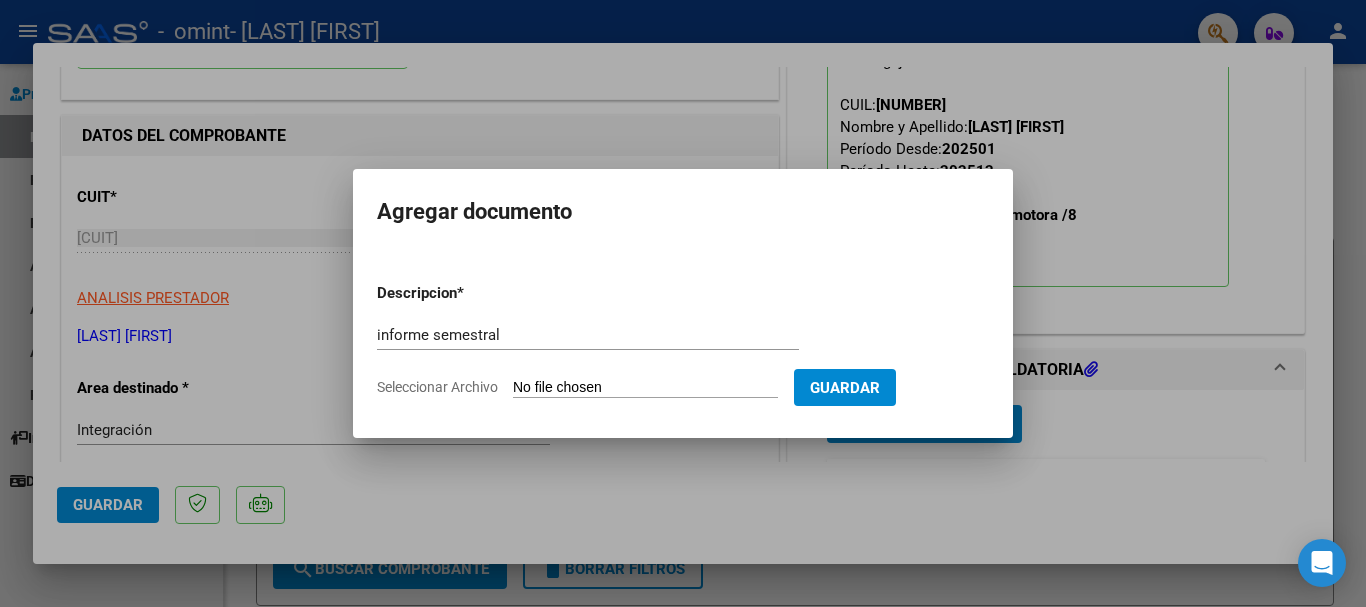 click on "Seleccionar Archivo" 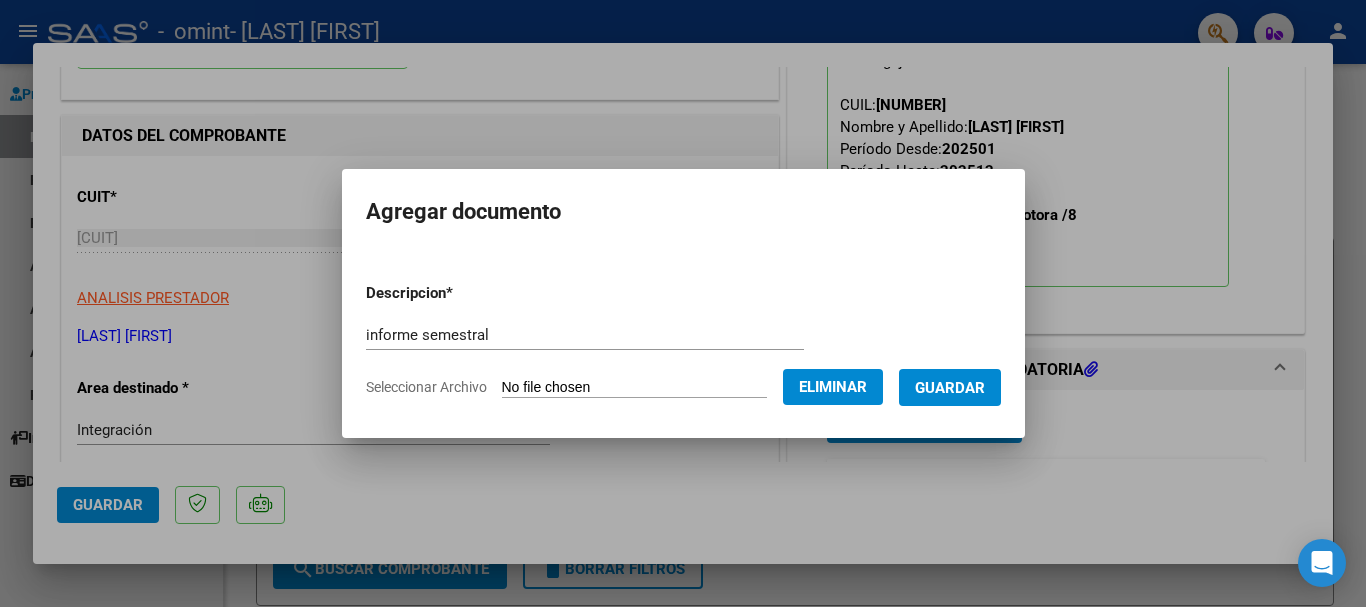 click on "Guardar" at bounding box center (950, 388) 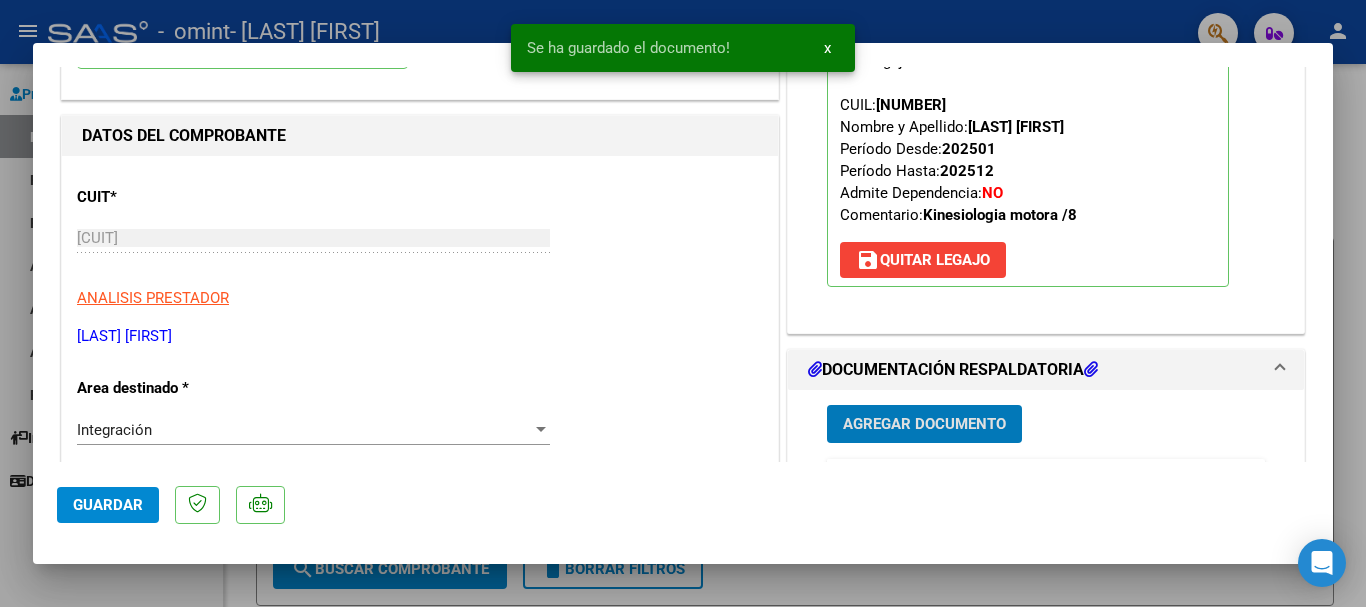 scroll, scrollTop: 546, scrollLeft: 0, axis: vertical 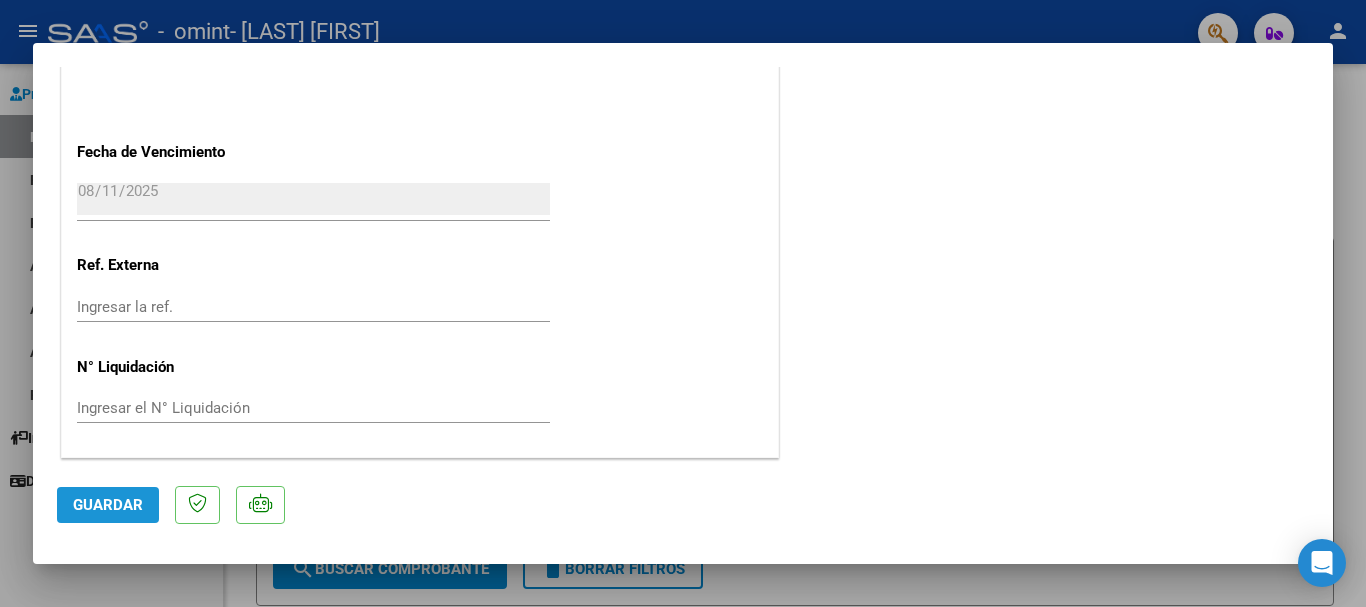 click on "Guardar" 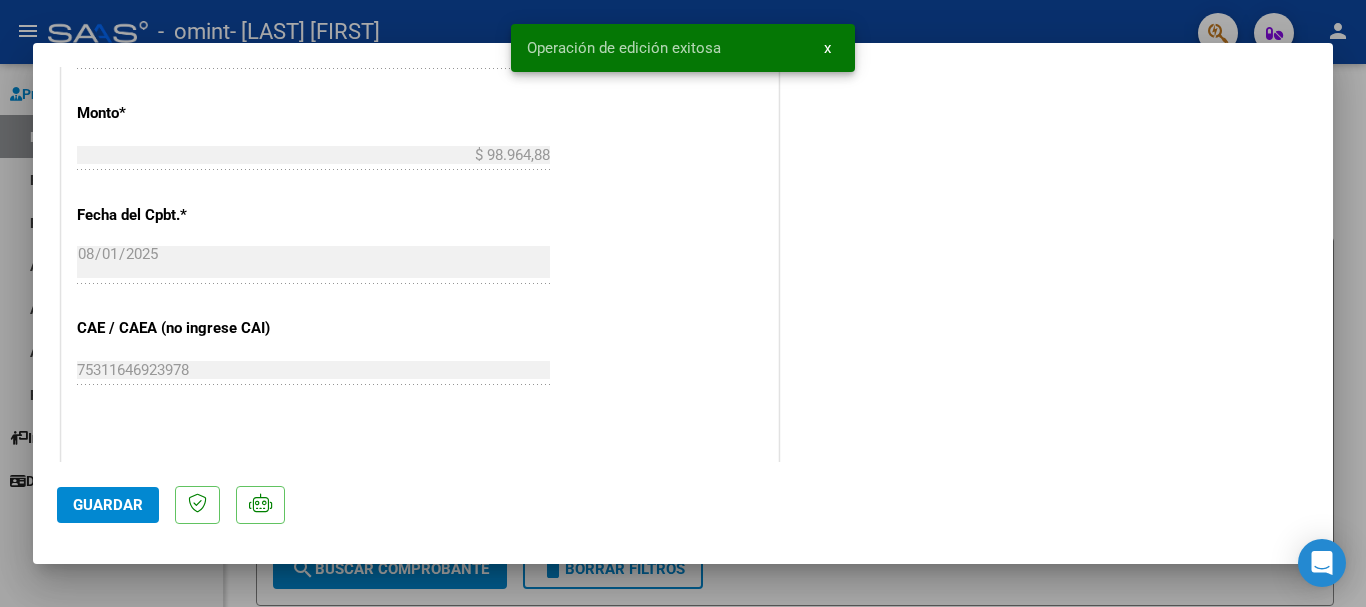 scroll, scrollTop: 1049, scrollLeft: 0, axis: vertical 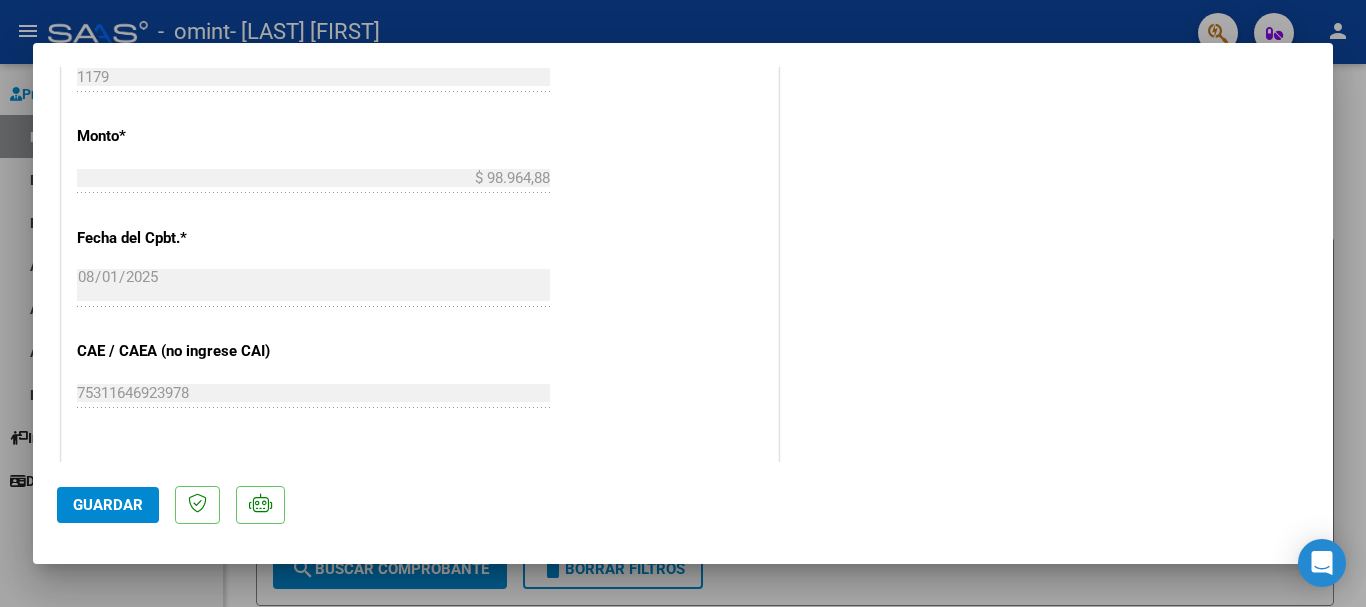 click at bounding box center [683, 303] 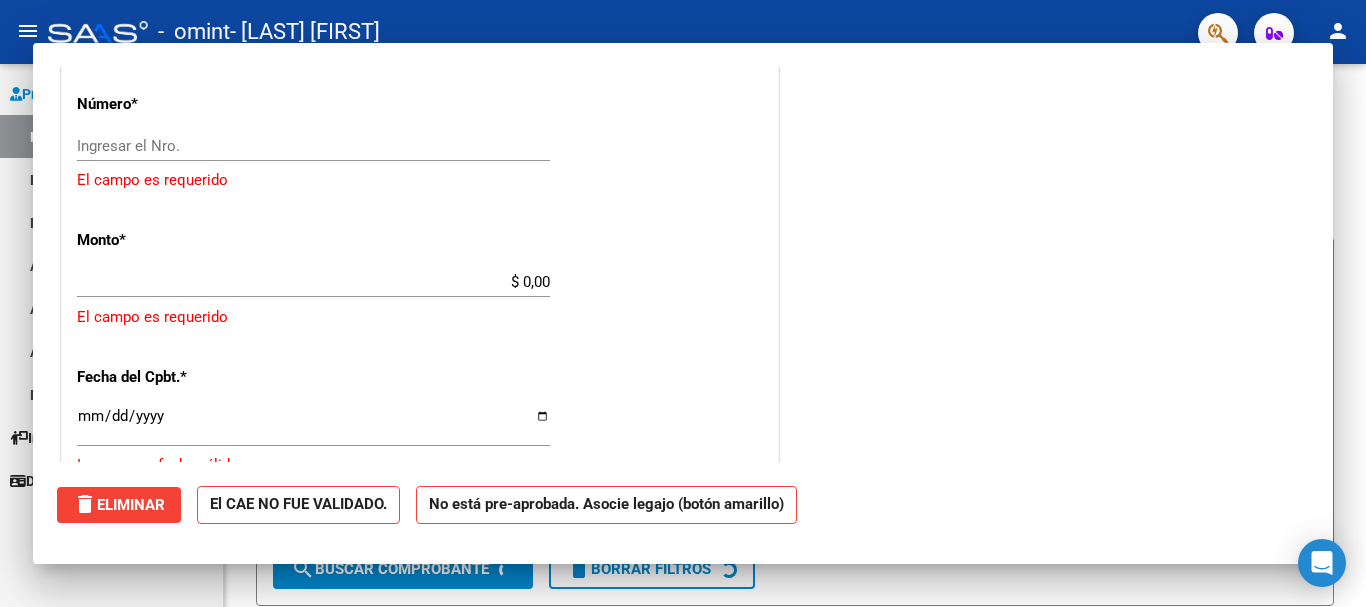 scroll, scrollTop: 988, scrollLeft: 0, axis: vertical 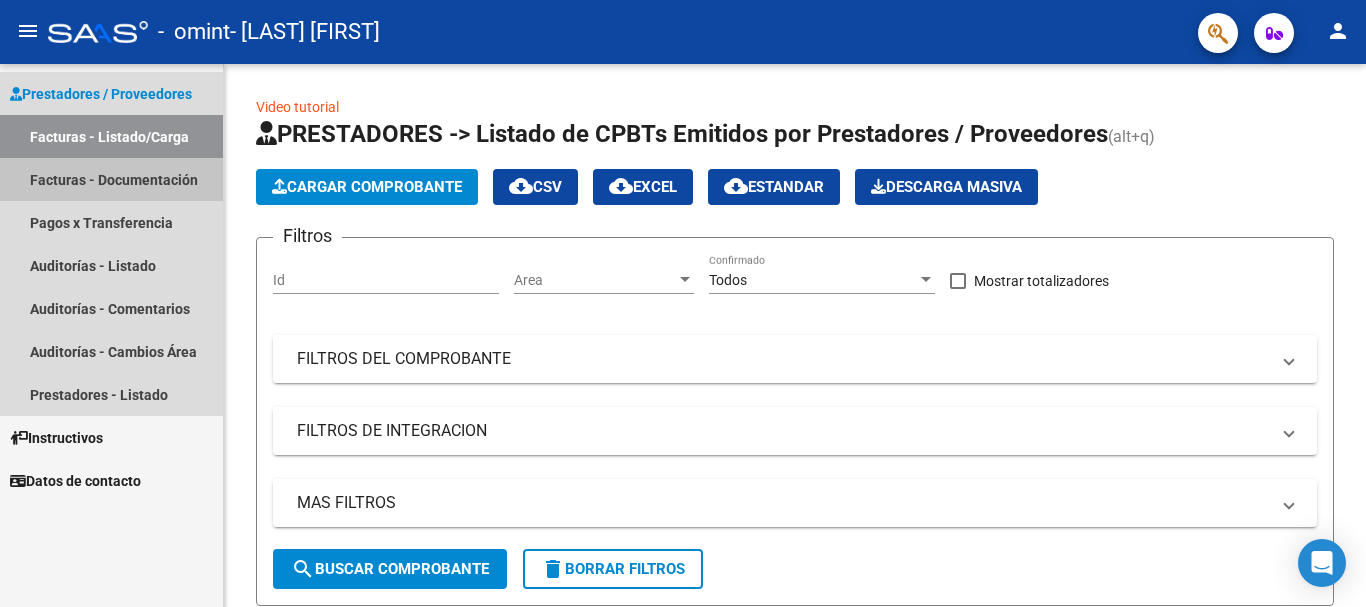 click on "Facturas - Documentación" at bounding box center (111, 179) 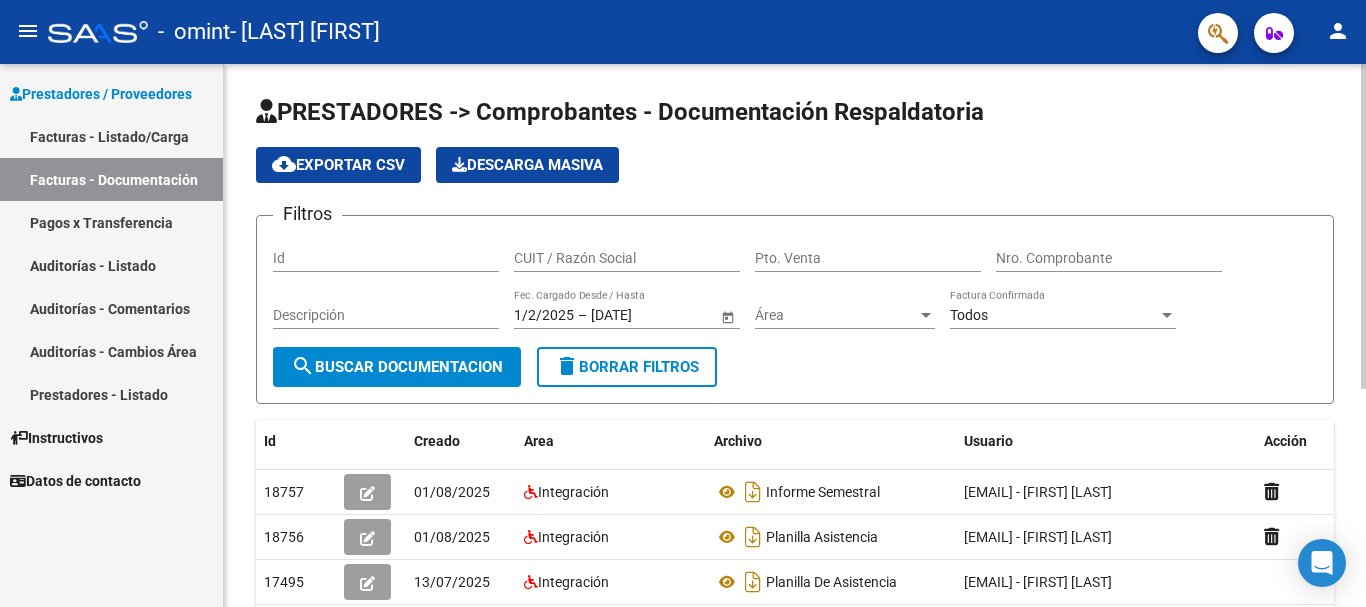 scroll, scrollTop: 365, scrollLeft: 0, axis: vertical 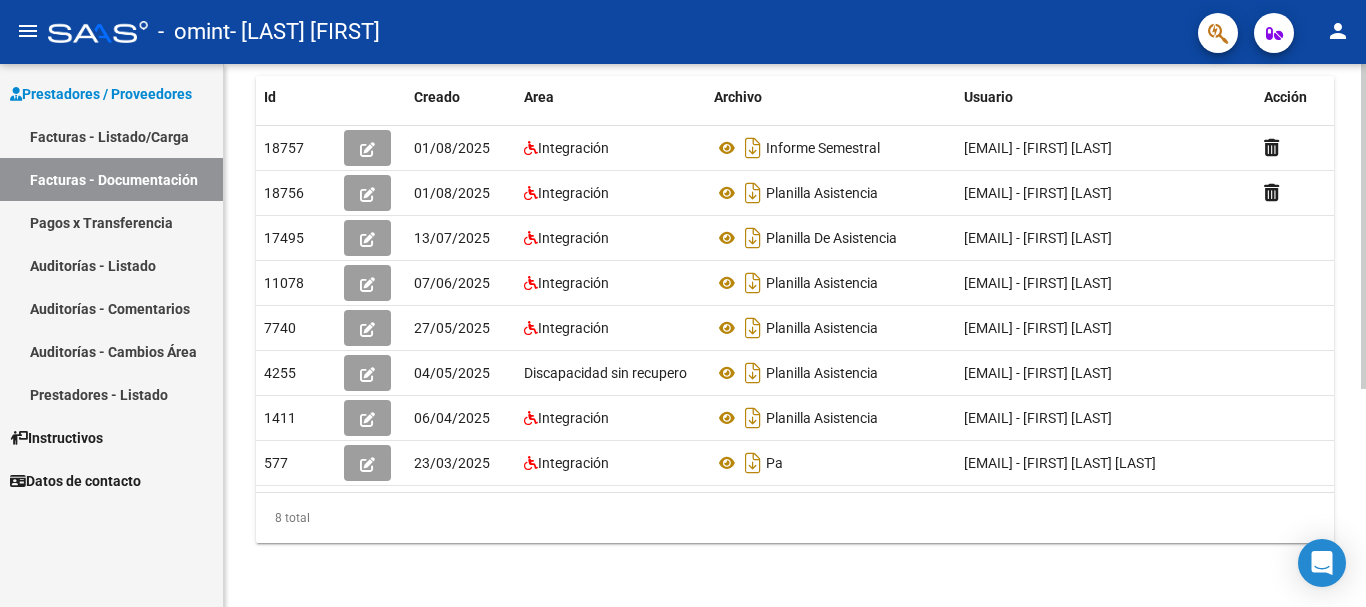 click 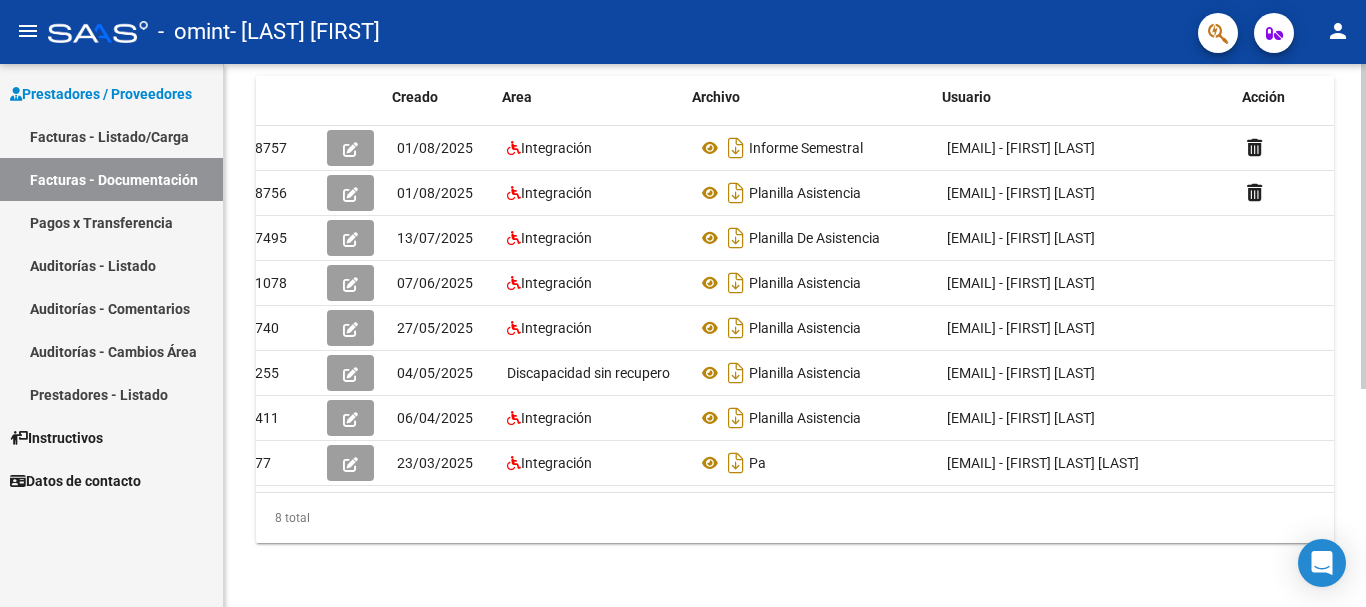 scroll, scrollTop: 0, scrollLeft: 22, axis: horizontal 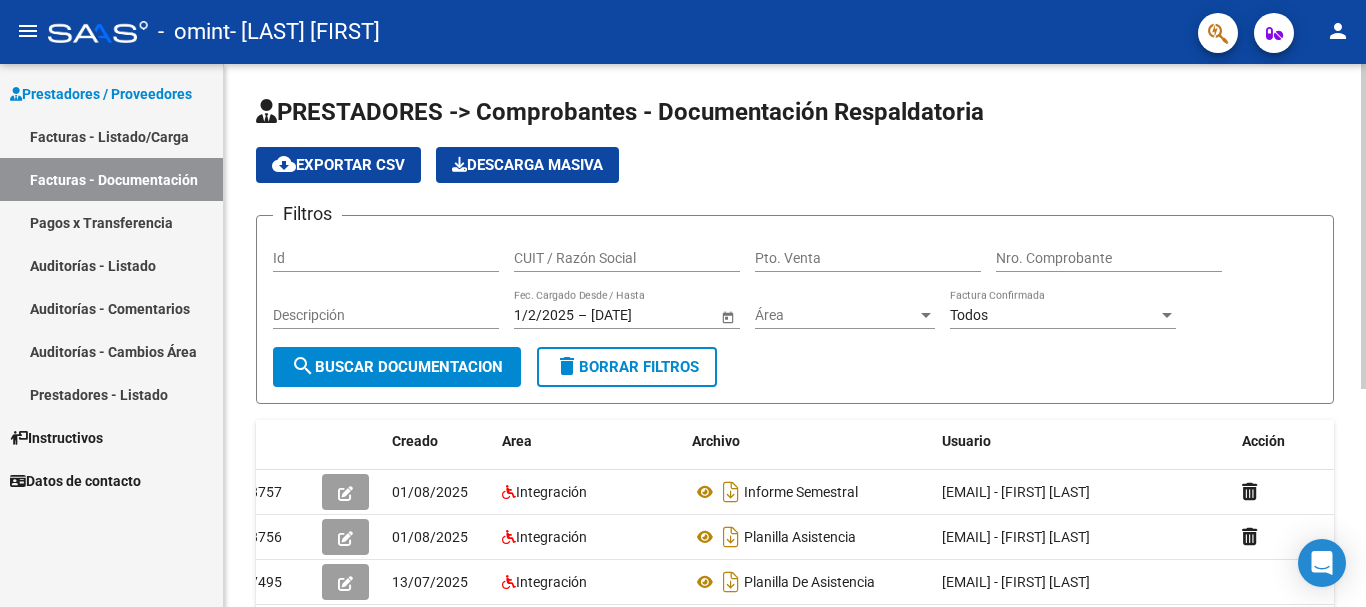 click 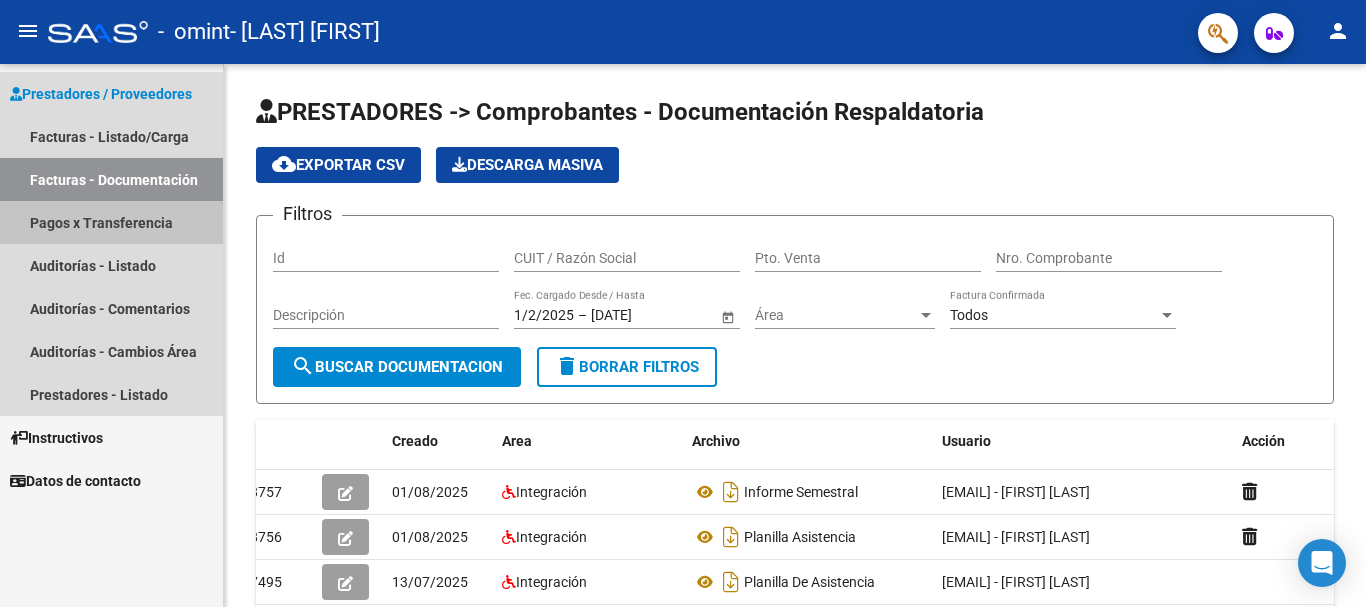 click on "Pagos x Transferencia" at bounding box center (111, 222) 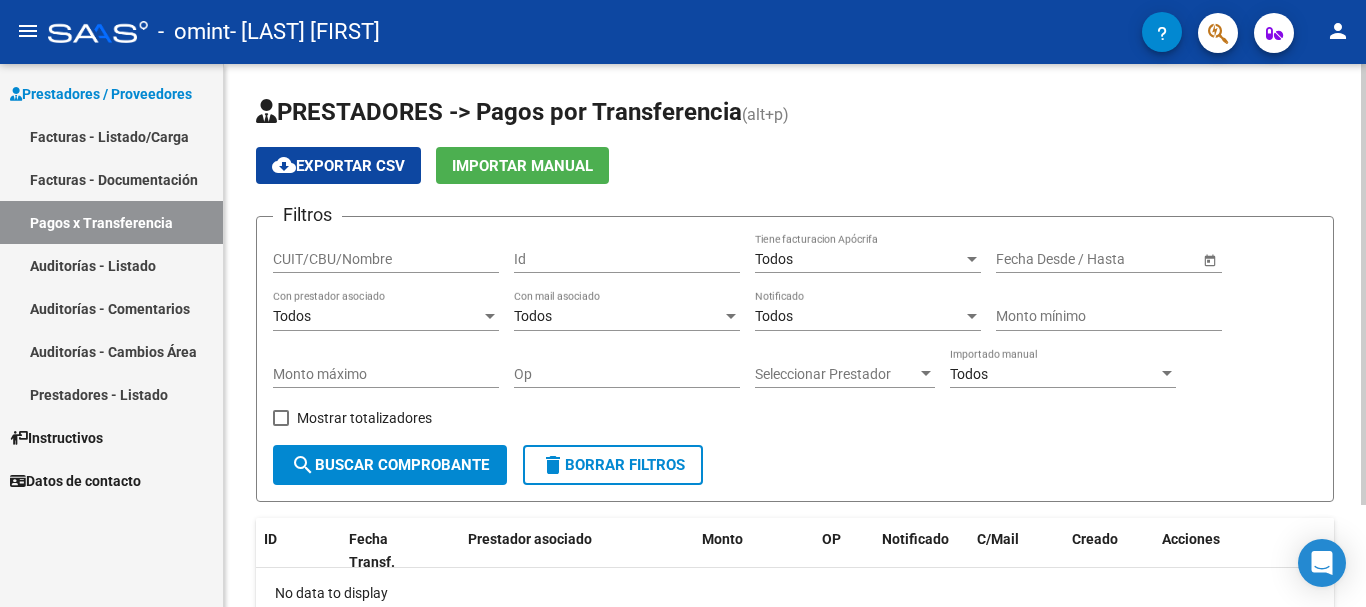 scroll, scrollTop: 126, scrollLeft: 0, axis: vertical 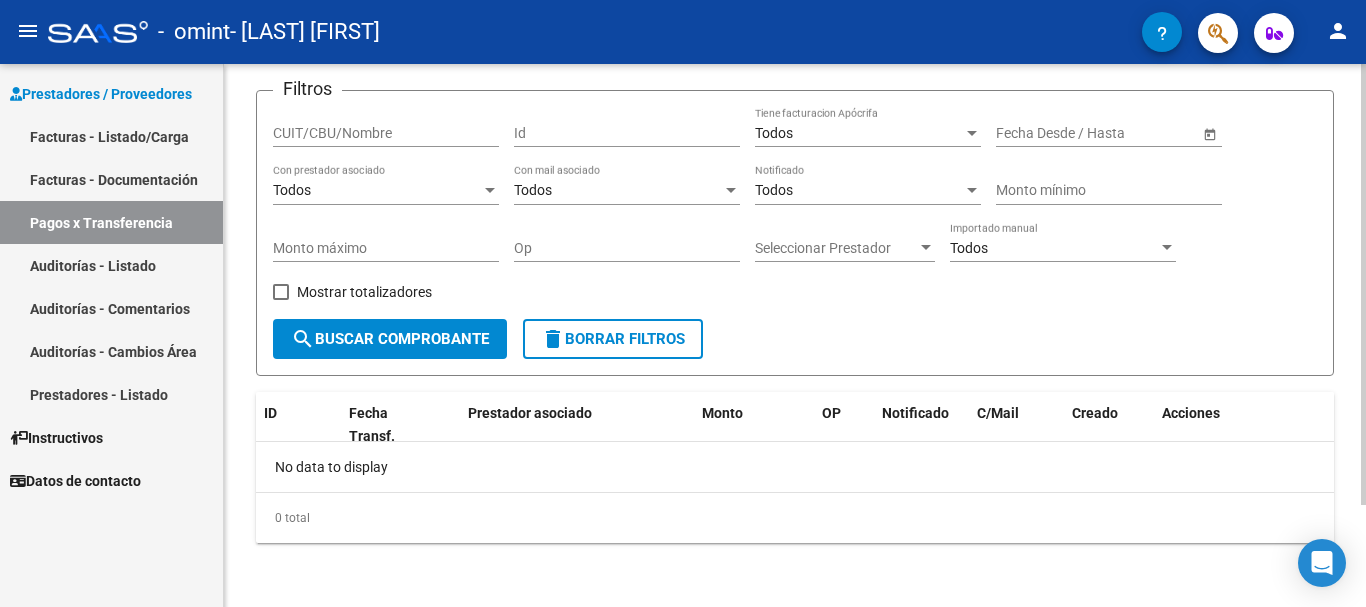 click 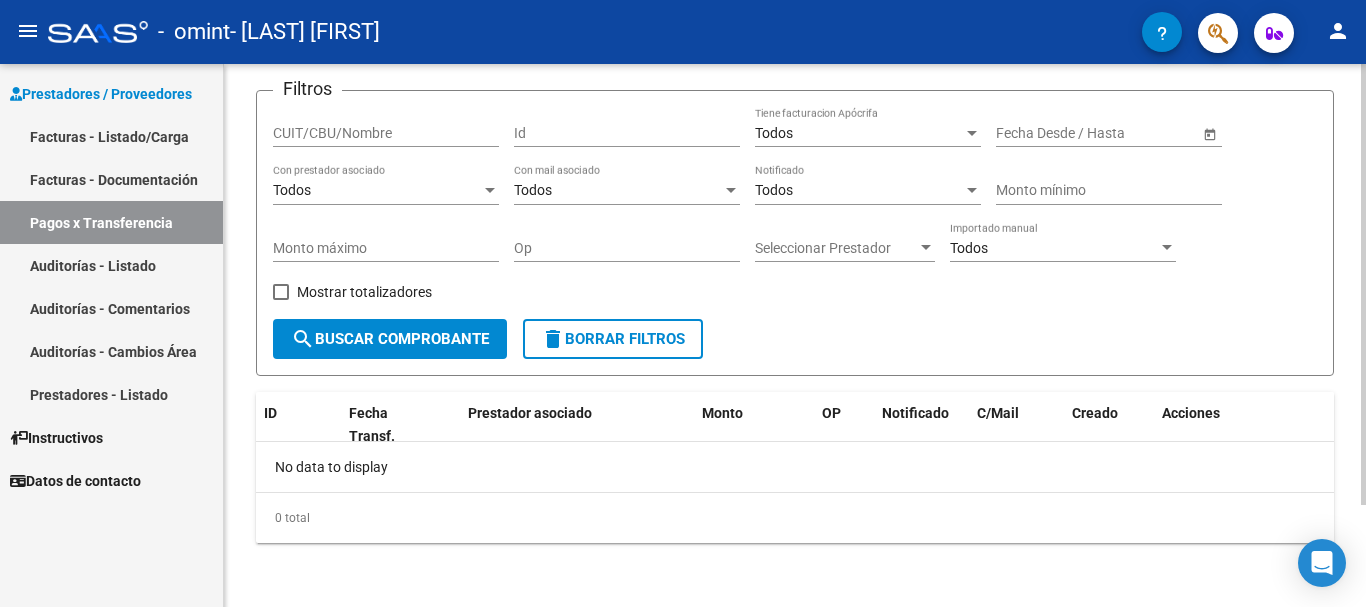scroll, scrollTop: 0, scrollLeft: 0, axis: both 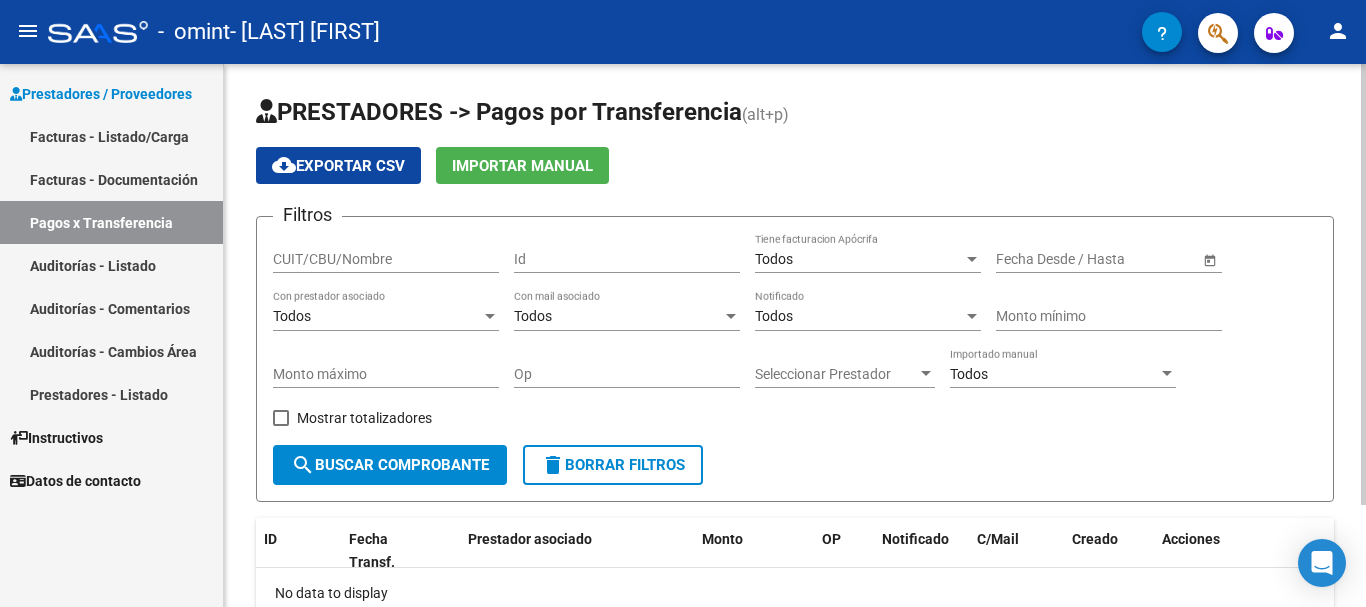 click 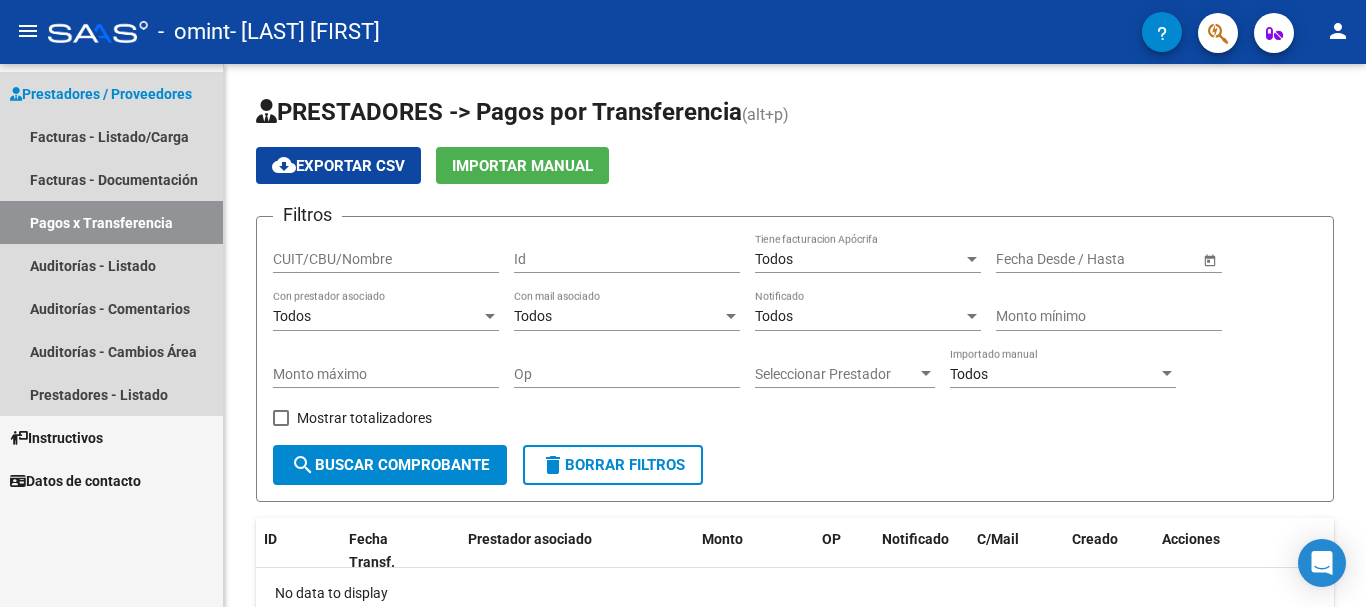 click on "Prestadores / Proveedores" at bounding box center (101, 94) 